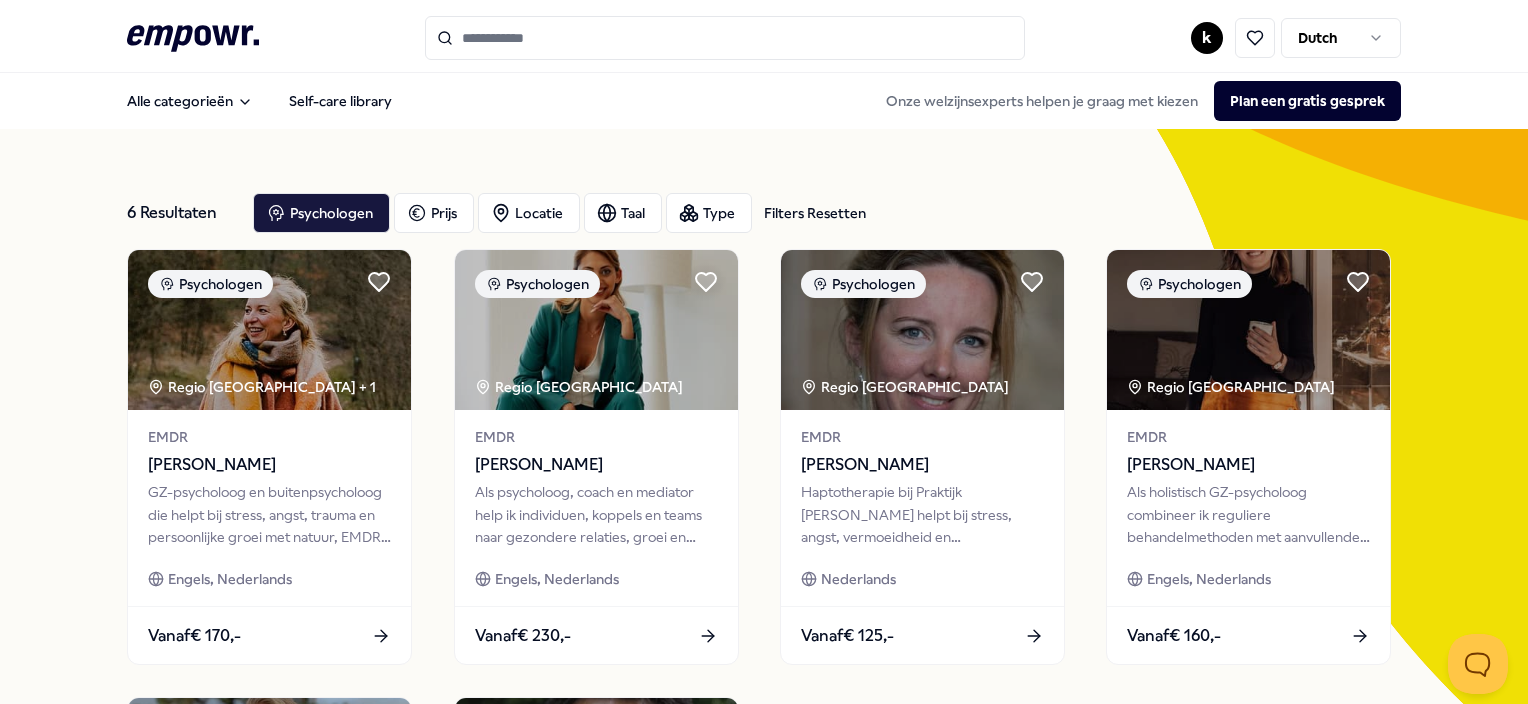 scroll, scrollTop: 0, scrollLeft: 0, axis: both 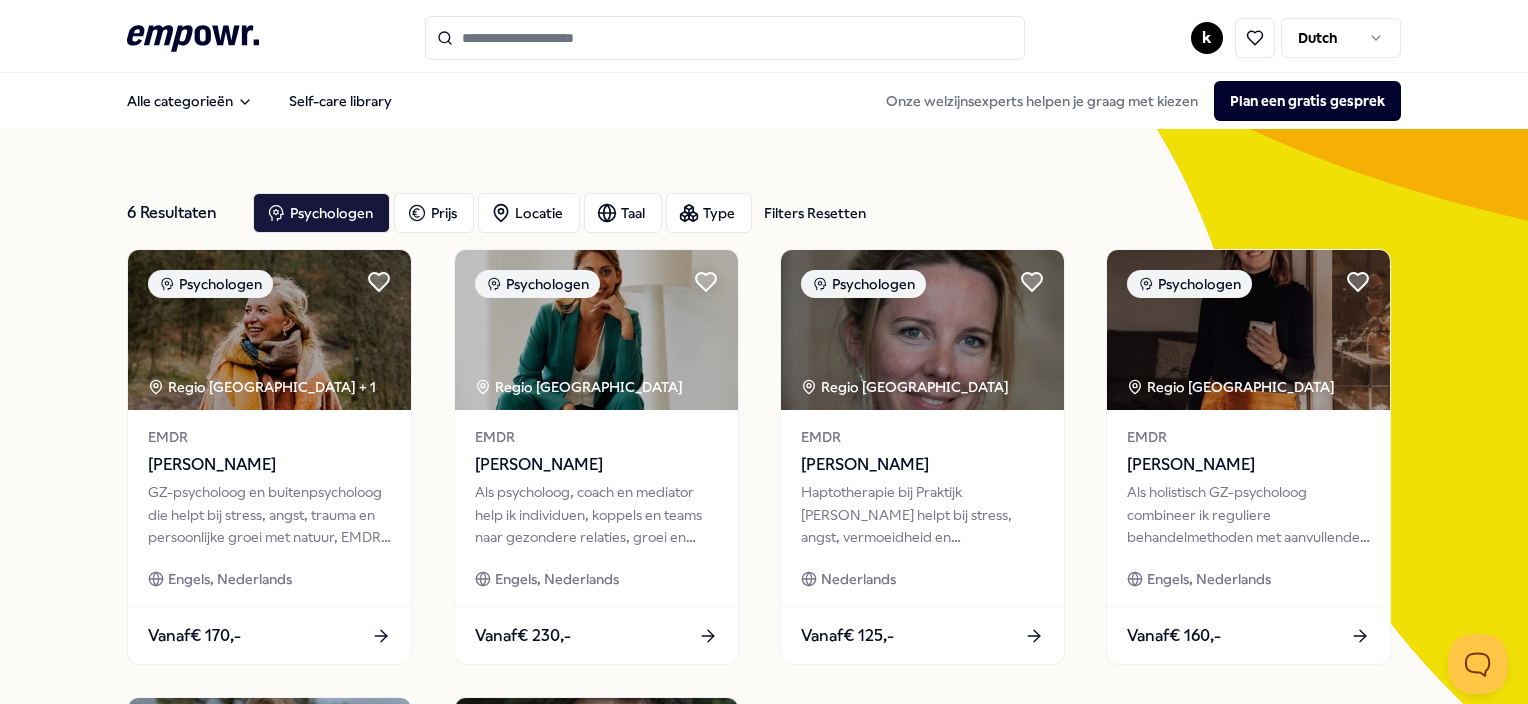 click at bounding box center [725, 38] 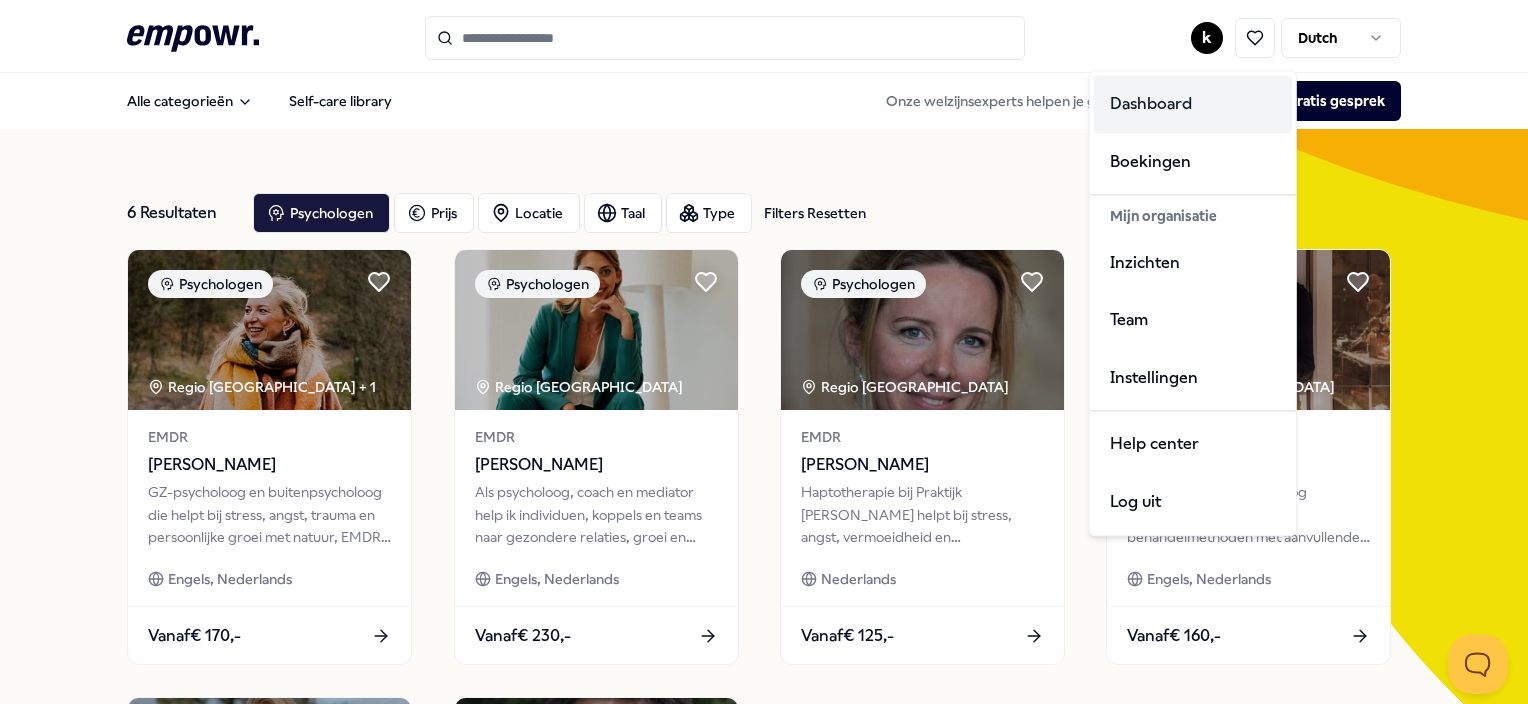 click on "Dashboard" at bounding box center [1193, 104] 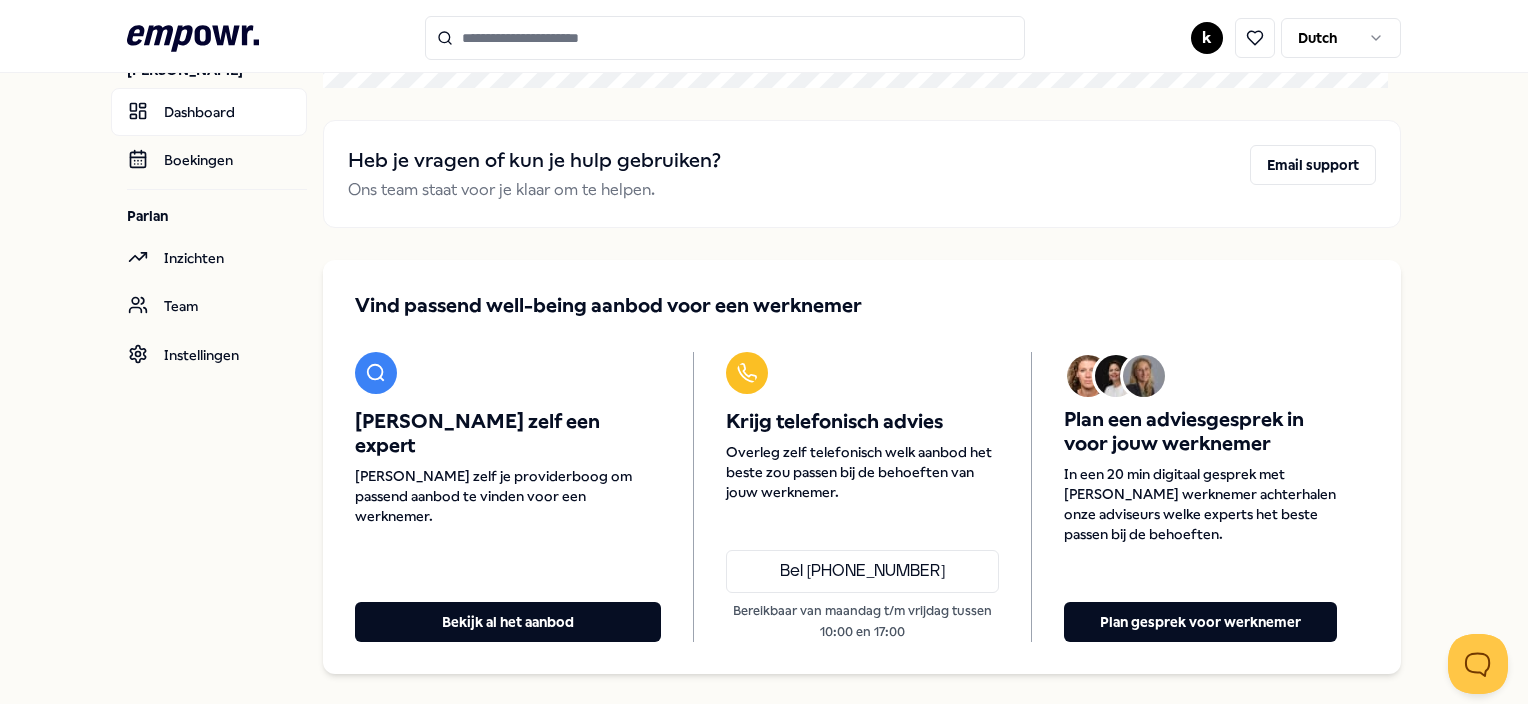 scroll, scrollTop: 100, scrollLeft: 0, axis: vertical 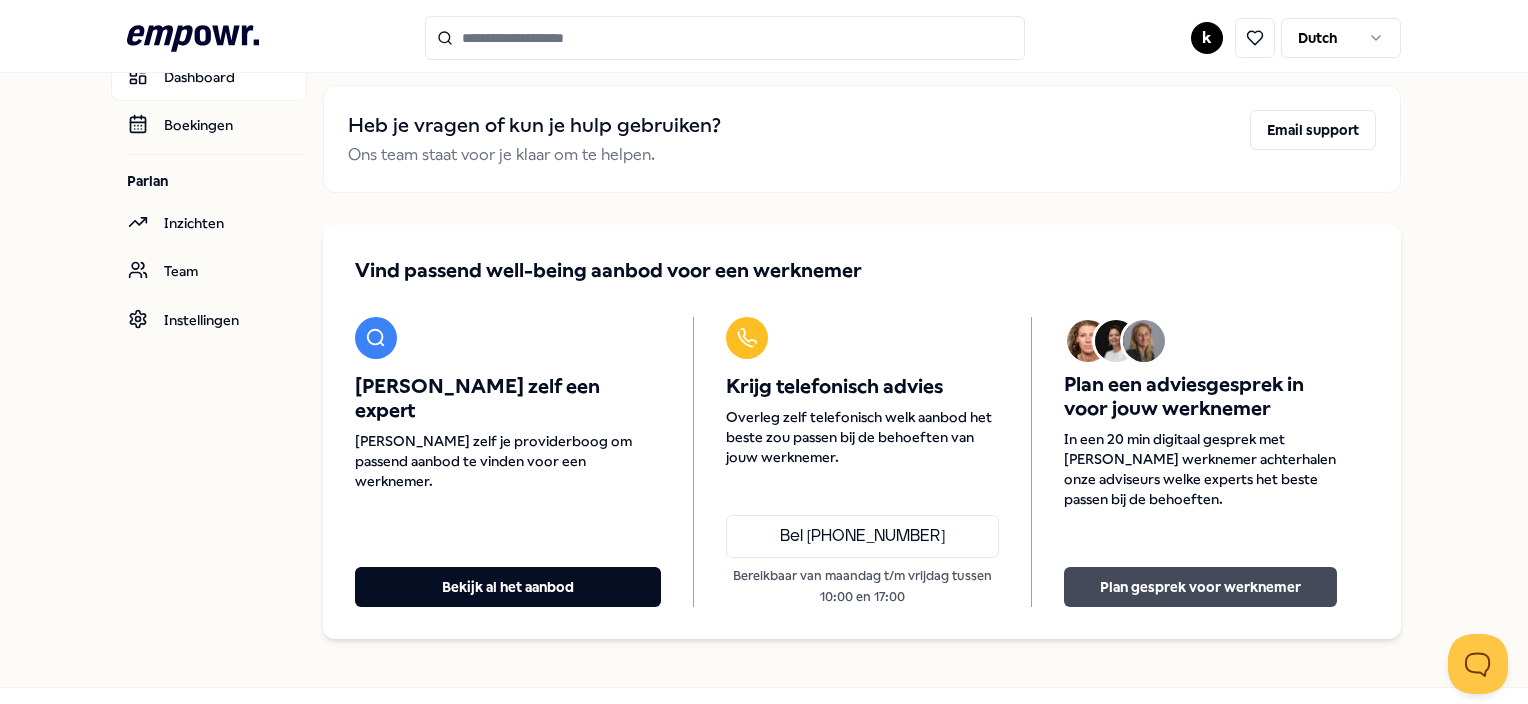 click on "Plan gesprek voor werknemer" at bounding box center (1200, 587) 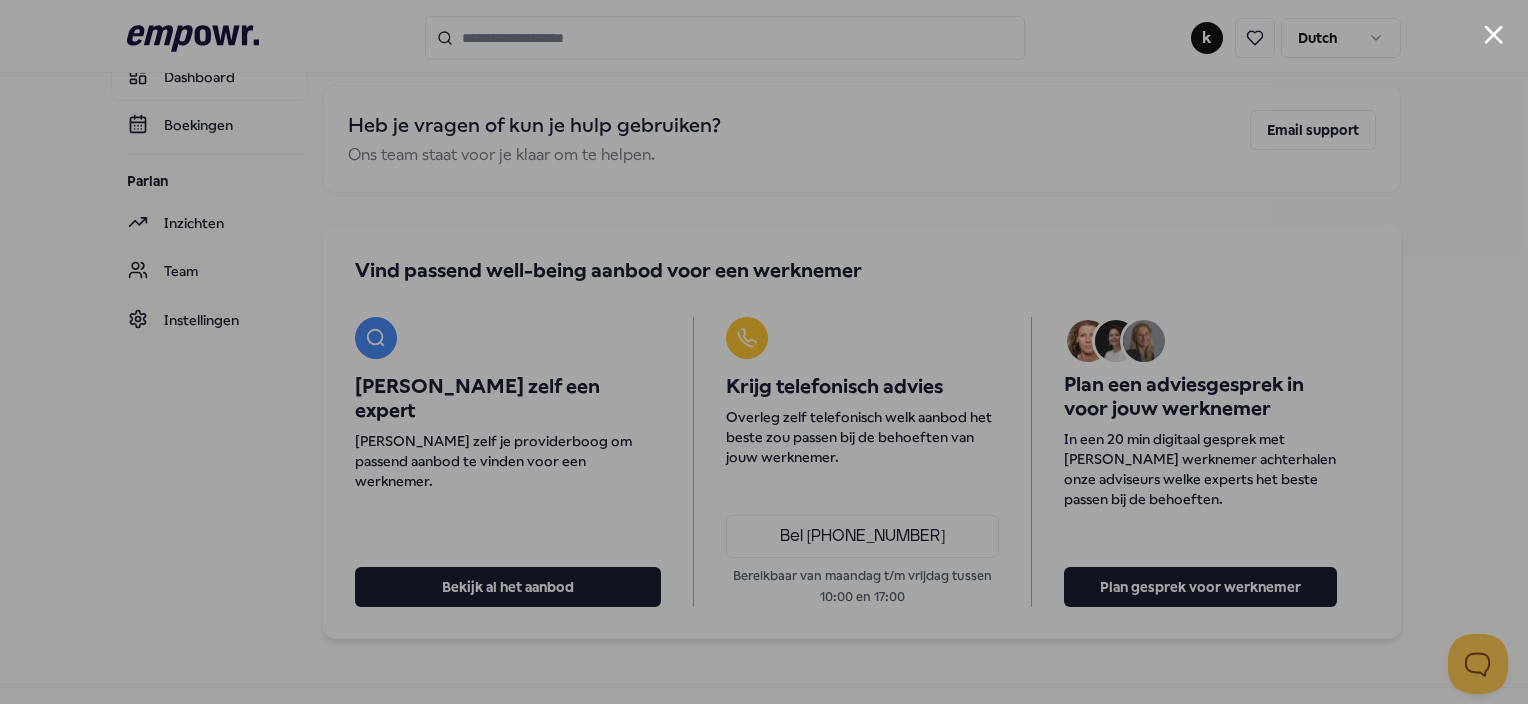 click at bounding box center [764, 352] 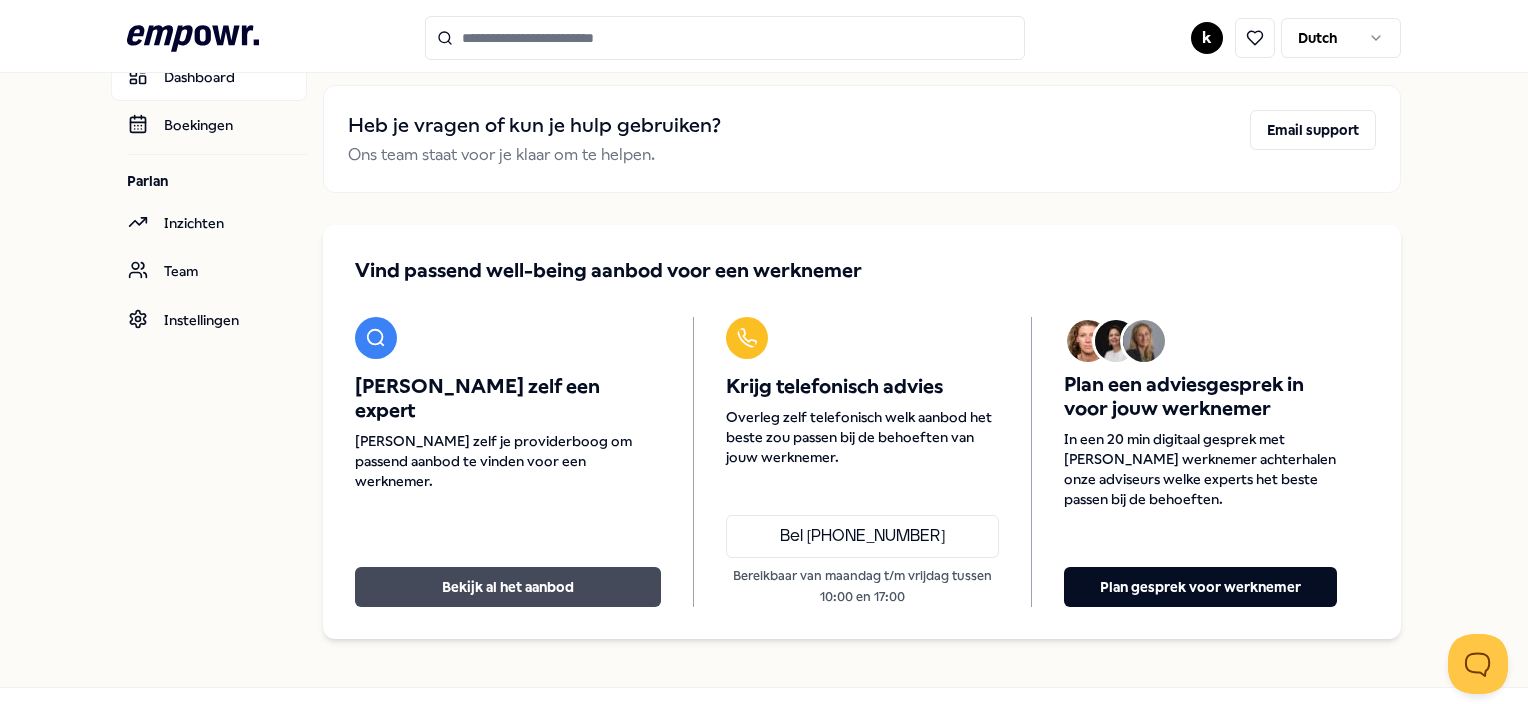 click on "Bekijk al het aanbod" at bounding box center [508, 587] 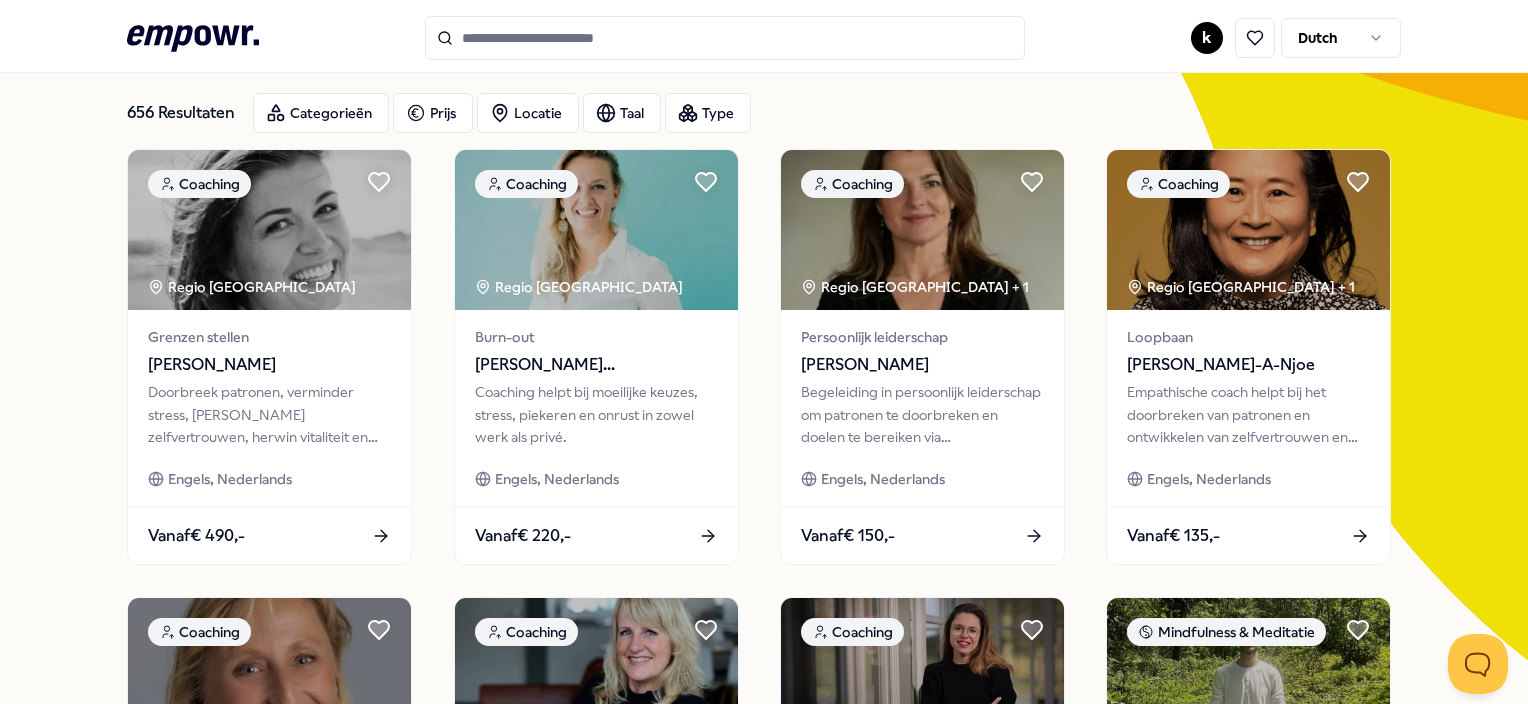click at bounding box center (725, 38) 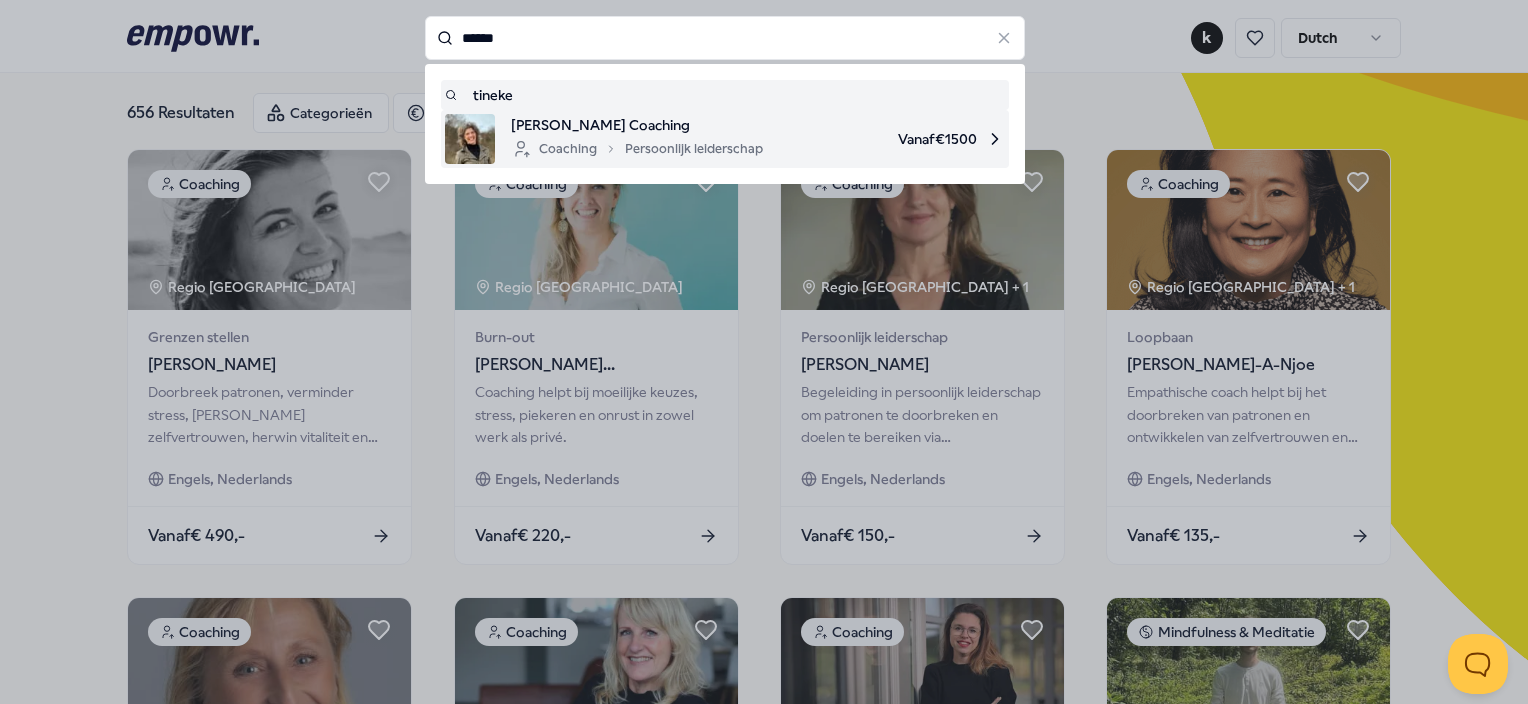 click on "[PERSON_NAME] Coaching" at bounding box center [637, 125] 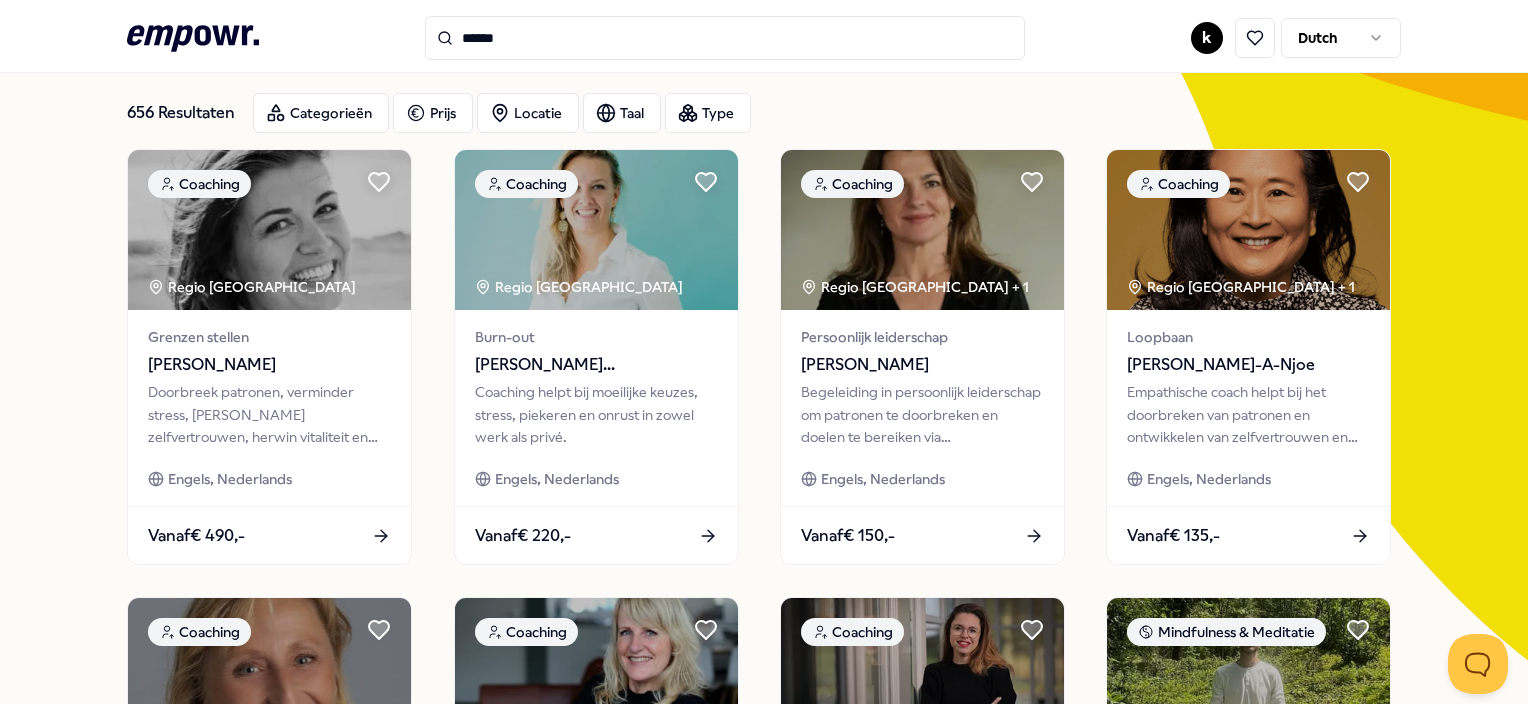 type 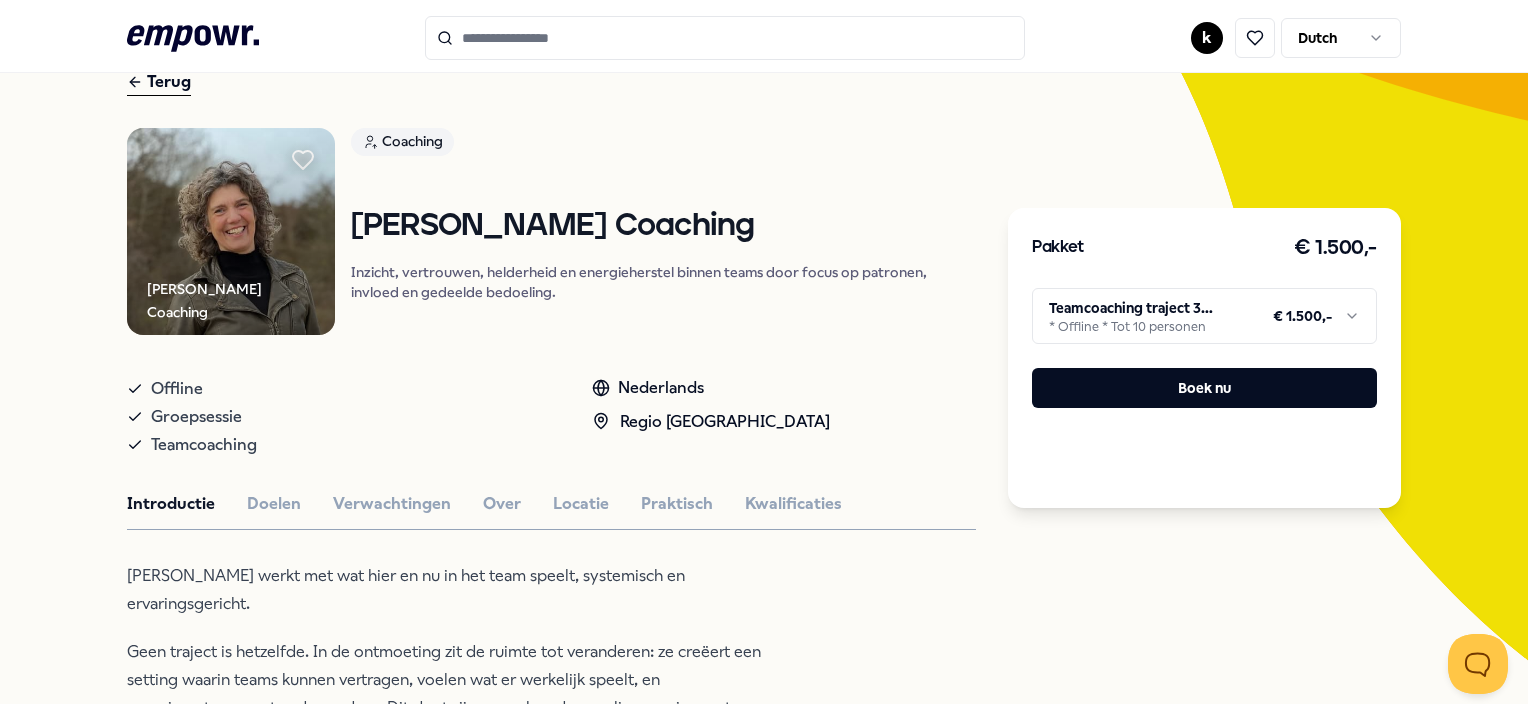 click on ".empowr-logo_svg__cls-1{fill:#03032f} k Dutch Alle categorieën   Self-care library Terug [PERSON_NAME] Coaching Coaching [PERSON_NAME] Coaching Inzicht, vertrouwen, helderheid en energieherstel binnen teams door focus op patronen, invloed en gedeelde bedoeling. Offline Groepsessie Teamcoaching Nederlands Regio  West  NL  Introductie Doelen Verwachtingen Over Locatie Praktisch Kwalificaties [PERSON_NAME] werkt met wat hier en nu in het team speelt, systemisch en ervaringsgericht. Geen traject is hetzelfde. In de ontmoeting zit de ruimte tot veranderen: ze creëert een setting waarin teams kunnen vertragen, voelen wat er werkelijk speelt, en experimenteren met ander gedrag. Dit doet zij op een laagdrempelige manier, met diepgang én luchtigheid.   Teams die met [PERSON_NAME] werken, worstelen vaak met: Verminderde energie en motivatie door continue druk of verandering Een geschiedenis die (onbewust) een rol speelt in hoe het nu gaat Stroef lopende samenwerking Onderhuidse spanningen Gebrek aan vertrouwen Vanaf" at bounding box center (764, 352) 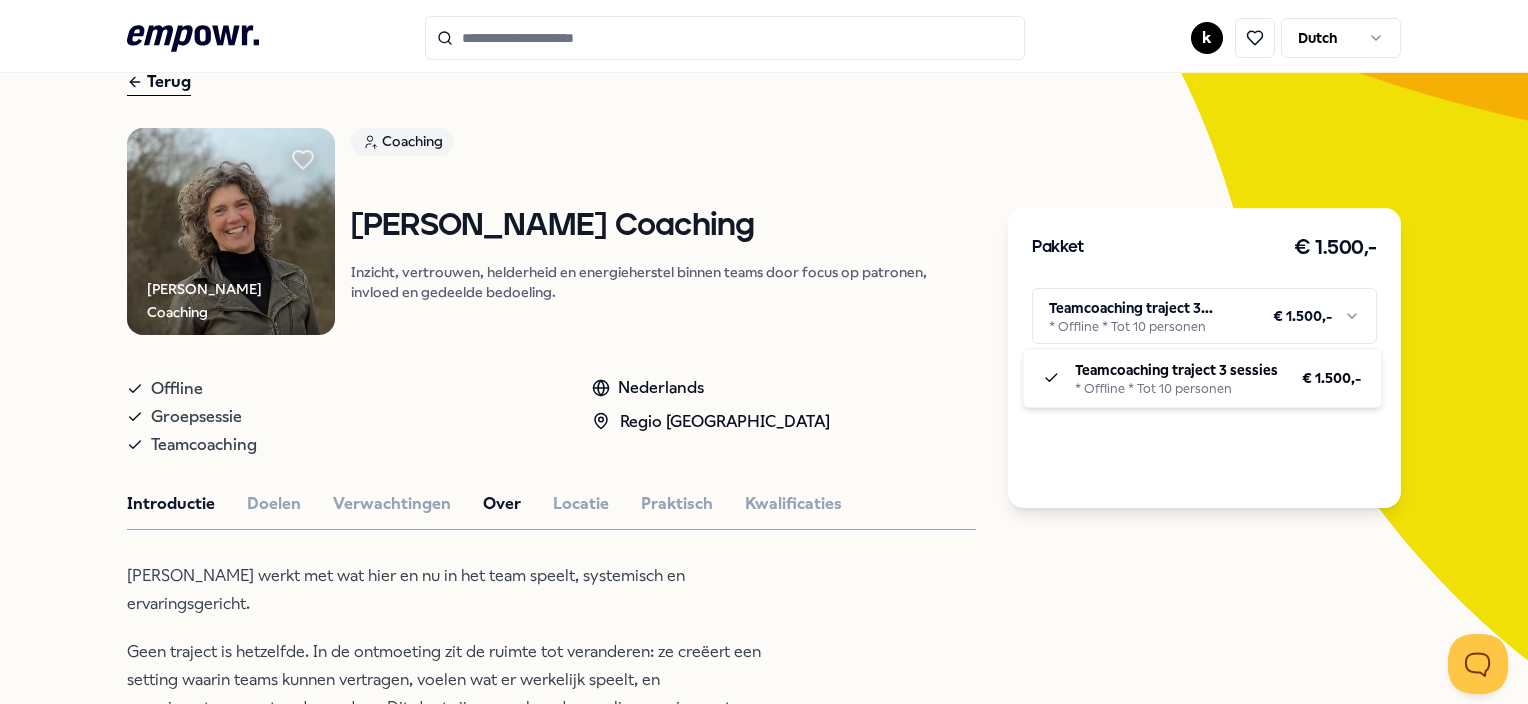 click on ".empowr-logo_svg__cls-1{fill:#03032f} k Dutch Alle categorieën   Self-care library Terug [PERSON_NAME] Coaching Coaching [PERSON_NAME] Coaching Inzicht, vertrouwen, helderheid en energieherstel binnen teams door focus op patronen, invloed en gedeelde bedoeling. Offline Groepsessie Teamcoaching Nederlands Regio  West  NL  Introductie Doelen Verwachtingen Over Locatie Praktisch Kwalificaties [PERSON_NAME] werkt met wat hier en nu in het team speelt, systemisch en ervaringsgericht. Geen traject is hetzelfde. In de ontmoeting zit de ruimte tot veranderen: ze creëert een setting waarin teams kunnen vertragen, voelen wat er werkelijk speelt, en experimenteren met ander gedrag. Dit doet zij op een laagdrempelige manier, met diepgang én luchtigheid.   Teams die met [PERSON_NAME] werken, worstelen vaak met: Verminderde energie en motivatie door continue druk of verandering Een geschiedenis die (onbewust) een rol speelt in hoe het nu gaat Stroef lopende samenwerking Onderhuidse spanningen Gebrek aan vertrouwen Vanaf" at bounding box center (764, 352) 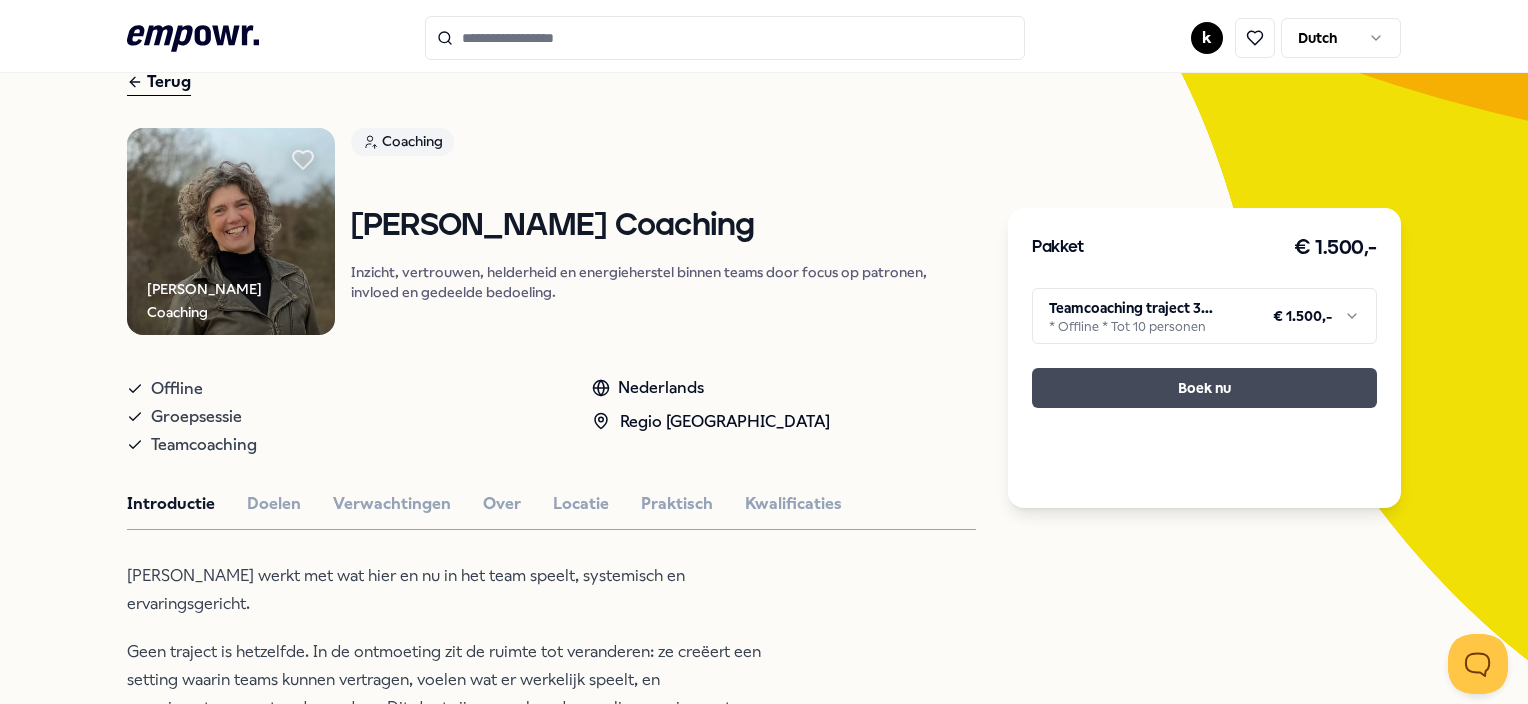 click on "Boek nu" at bounding box center (1204, 388) 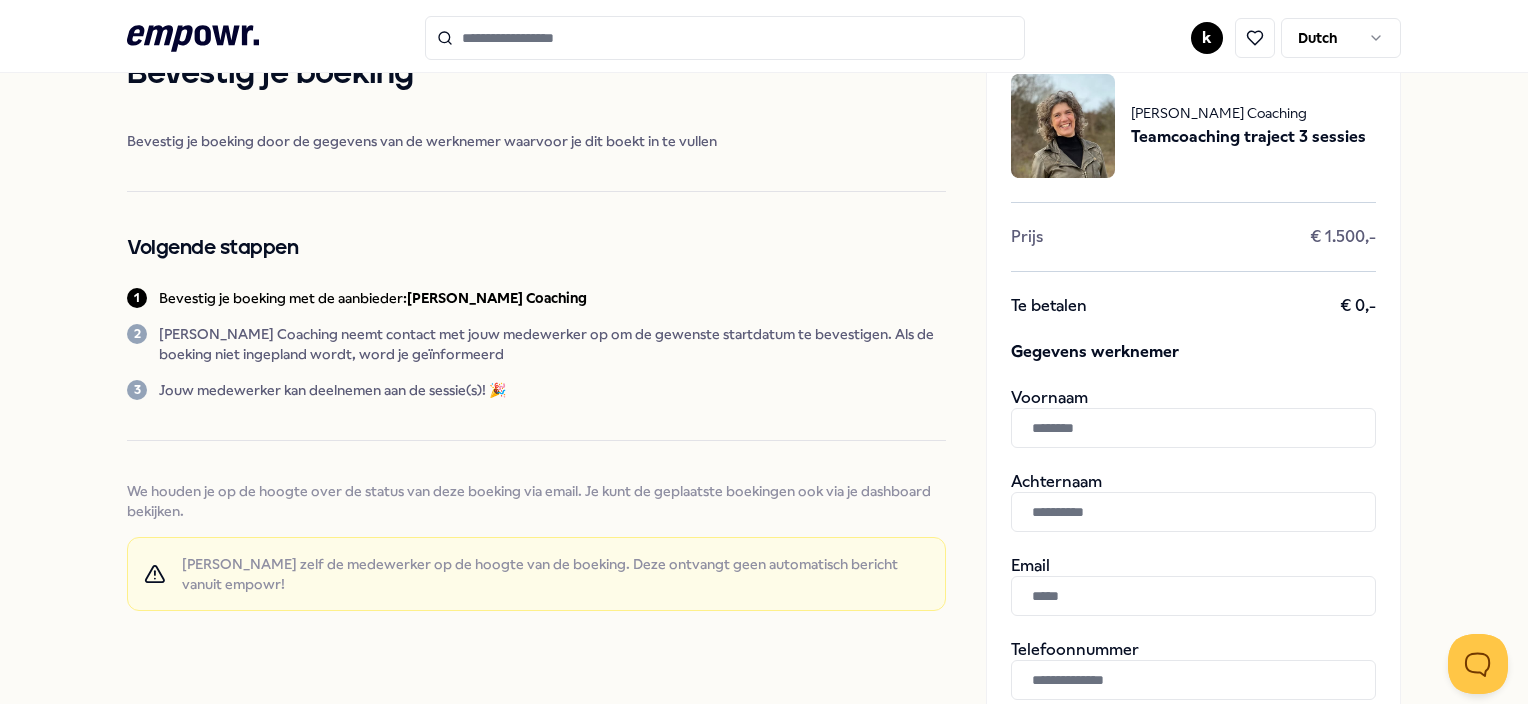 scroll, scrollTop: 0, scrollLeft: 0, axis: both 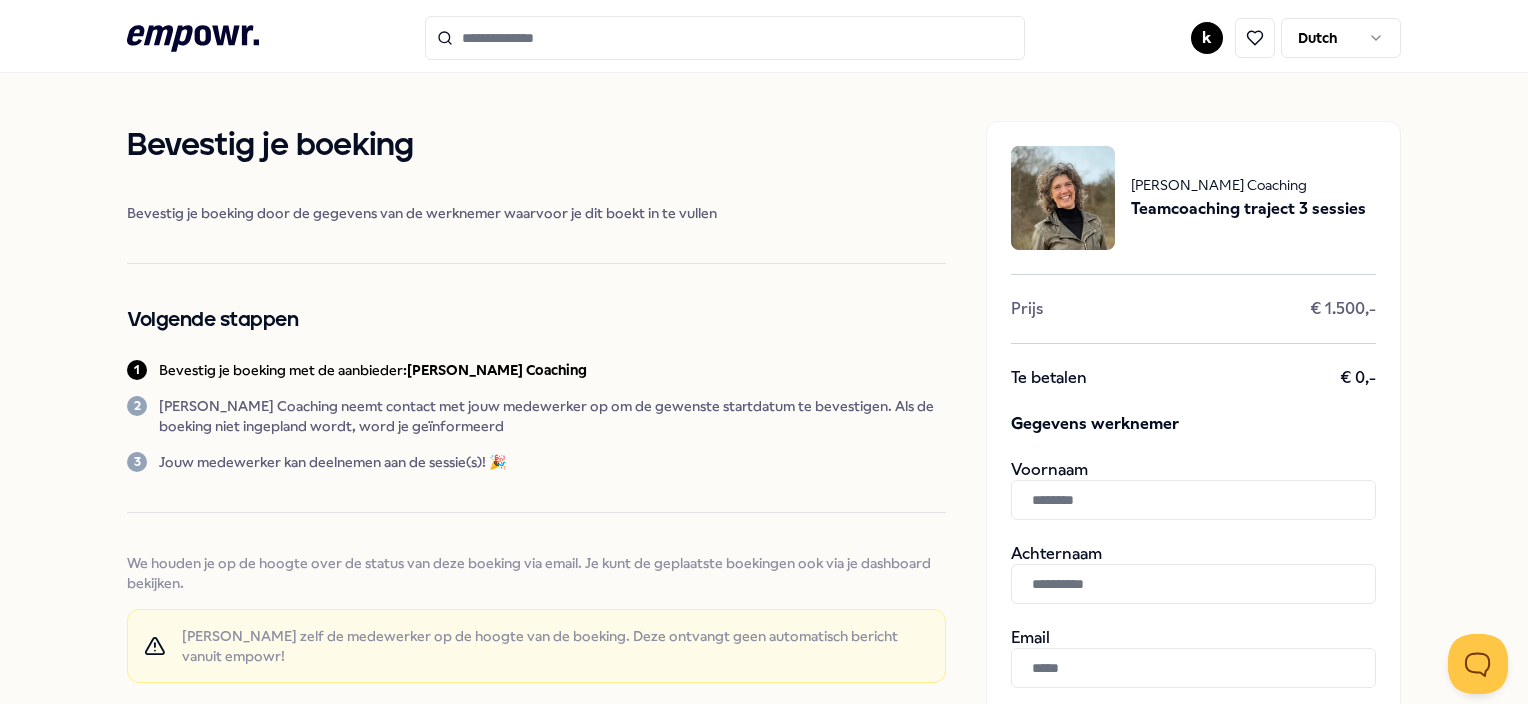 click at bounding box center [1193, 500] 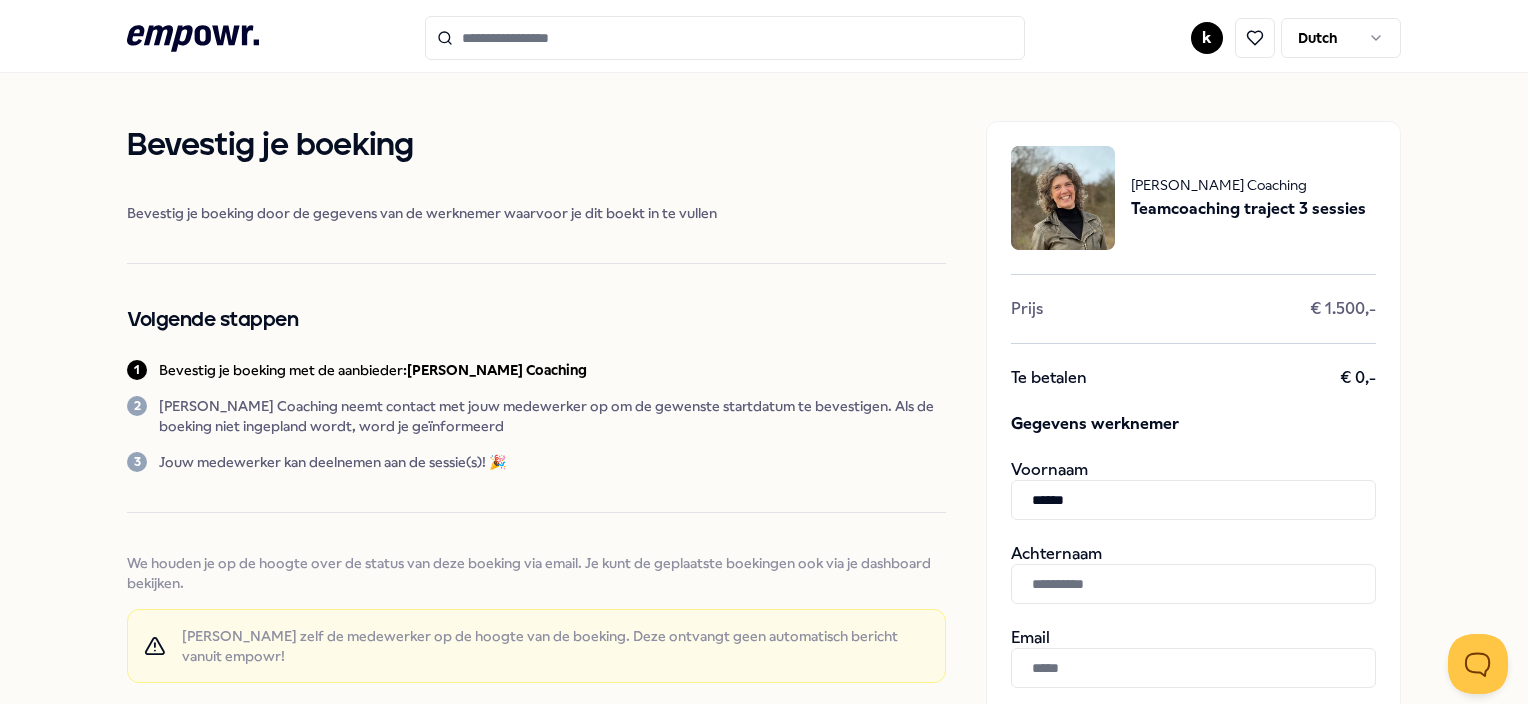 type on "*****" 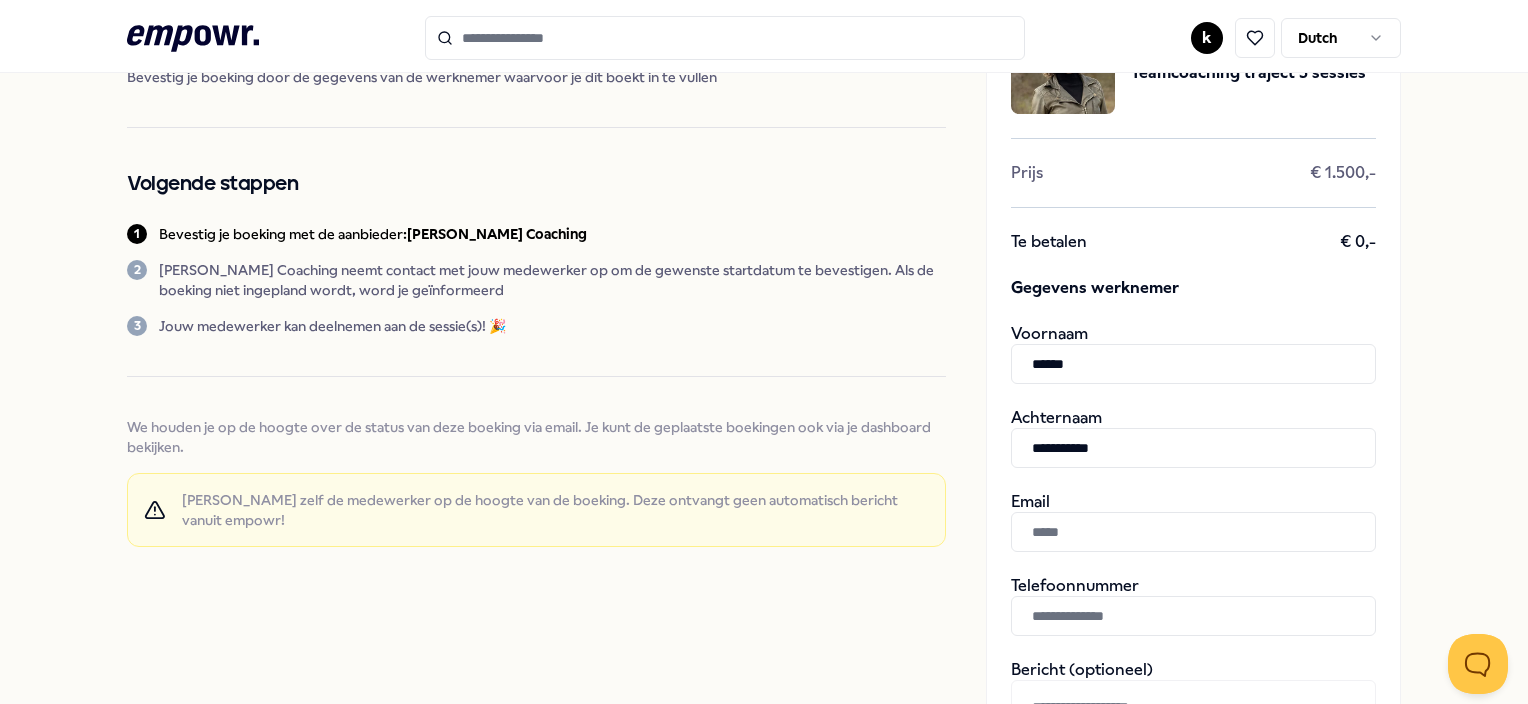 scroll, scrollTop: 200, scrollLeft: 0, axis: vertical 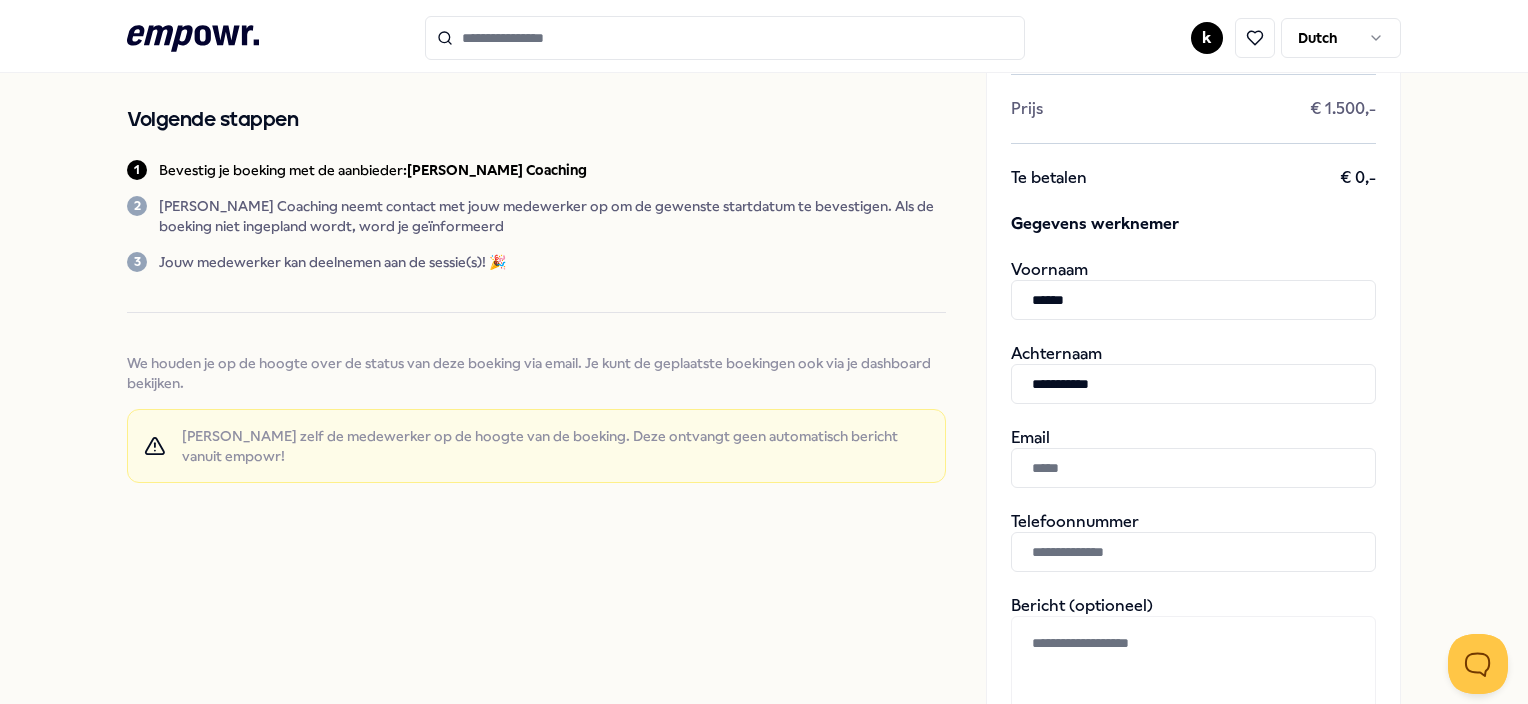 type on "**********" 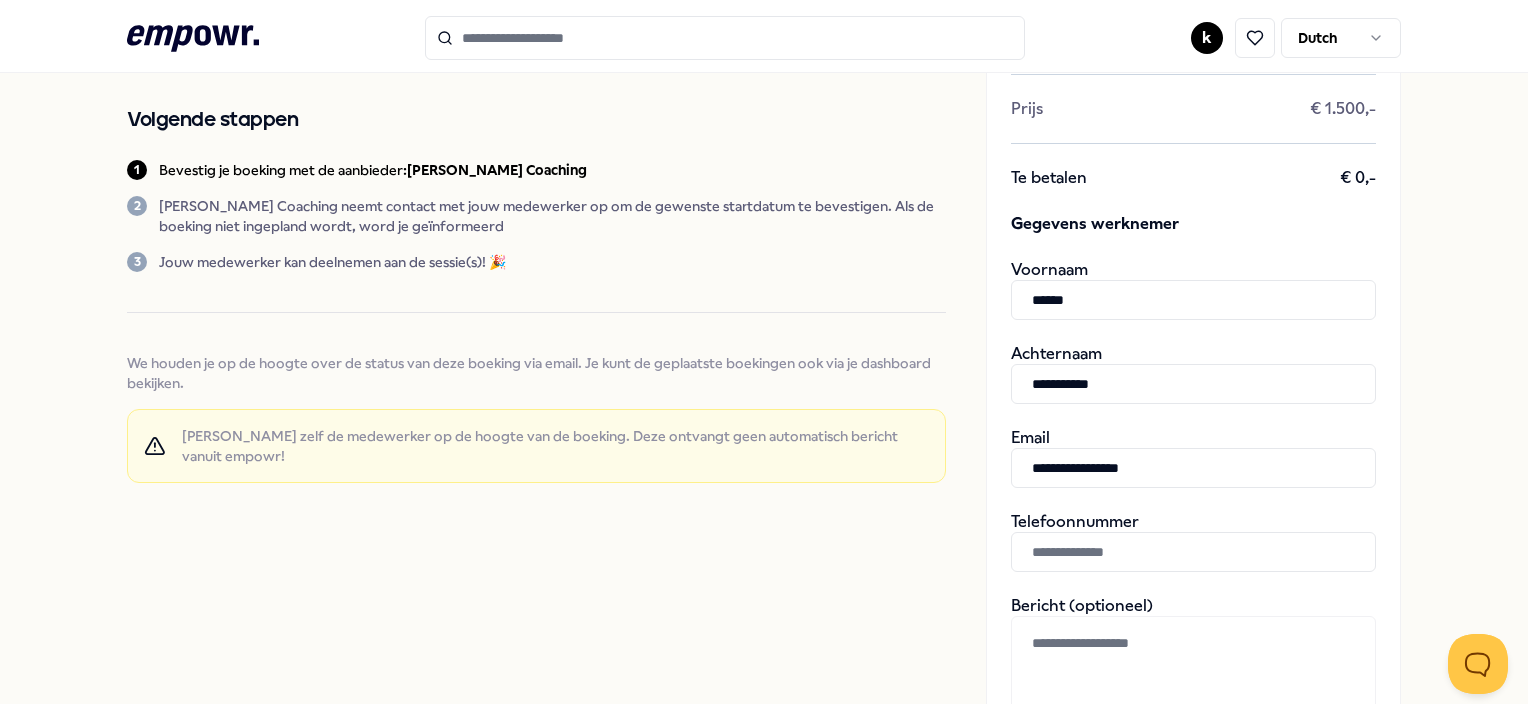 click on "**********" at bounding box center [1193, 468] 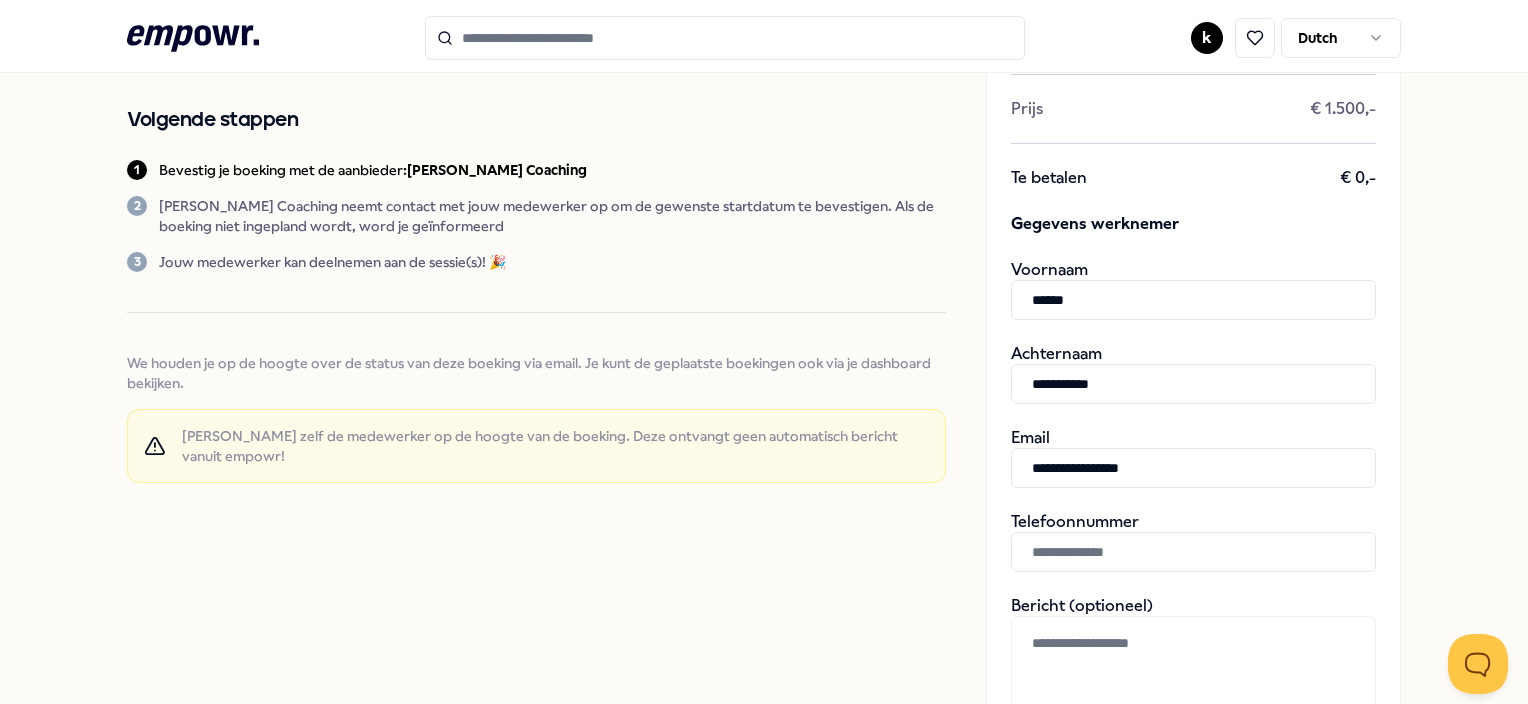 click on "**********" at bounding box center (1193, 468) 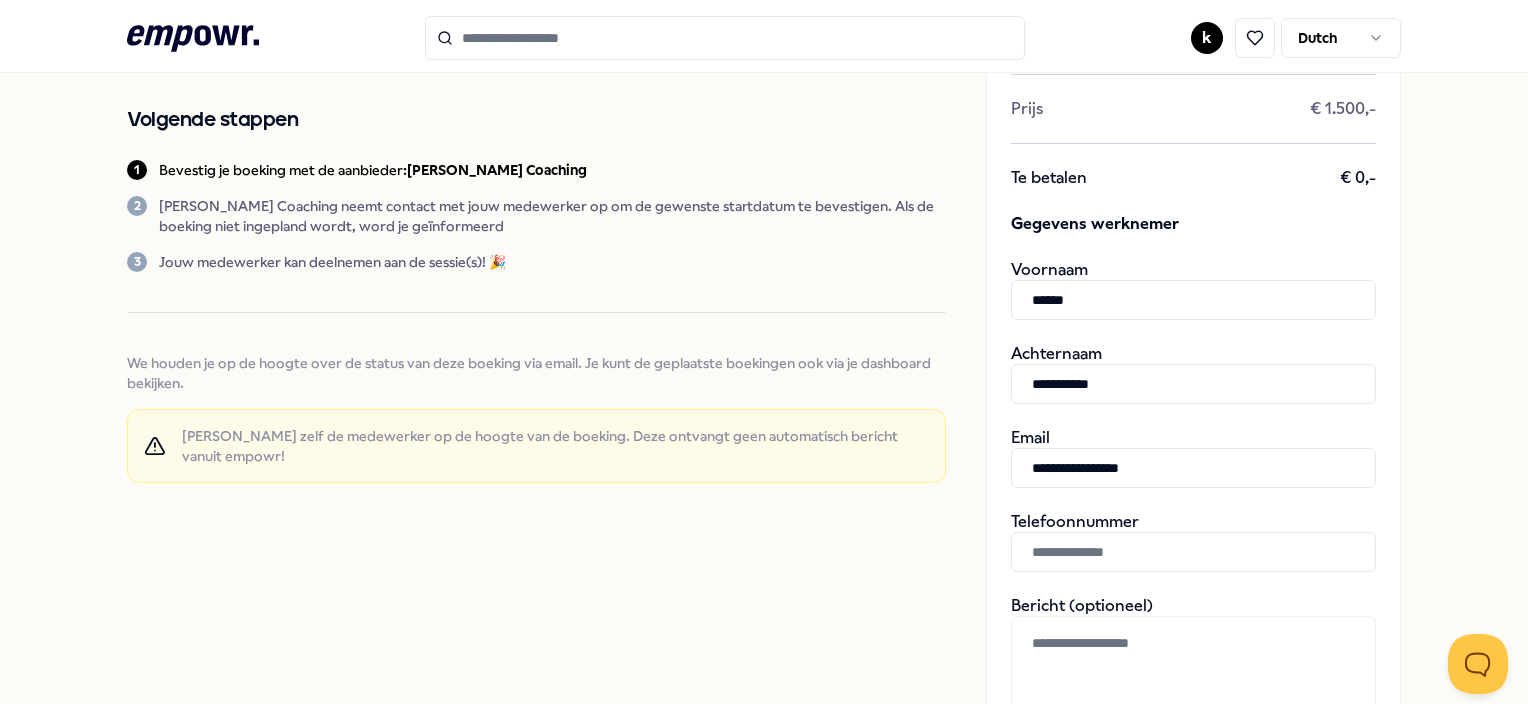 click on "**********" at bounding box center [1193, 468] 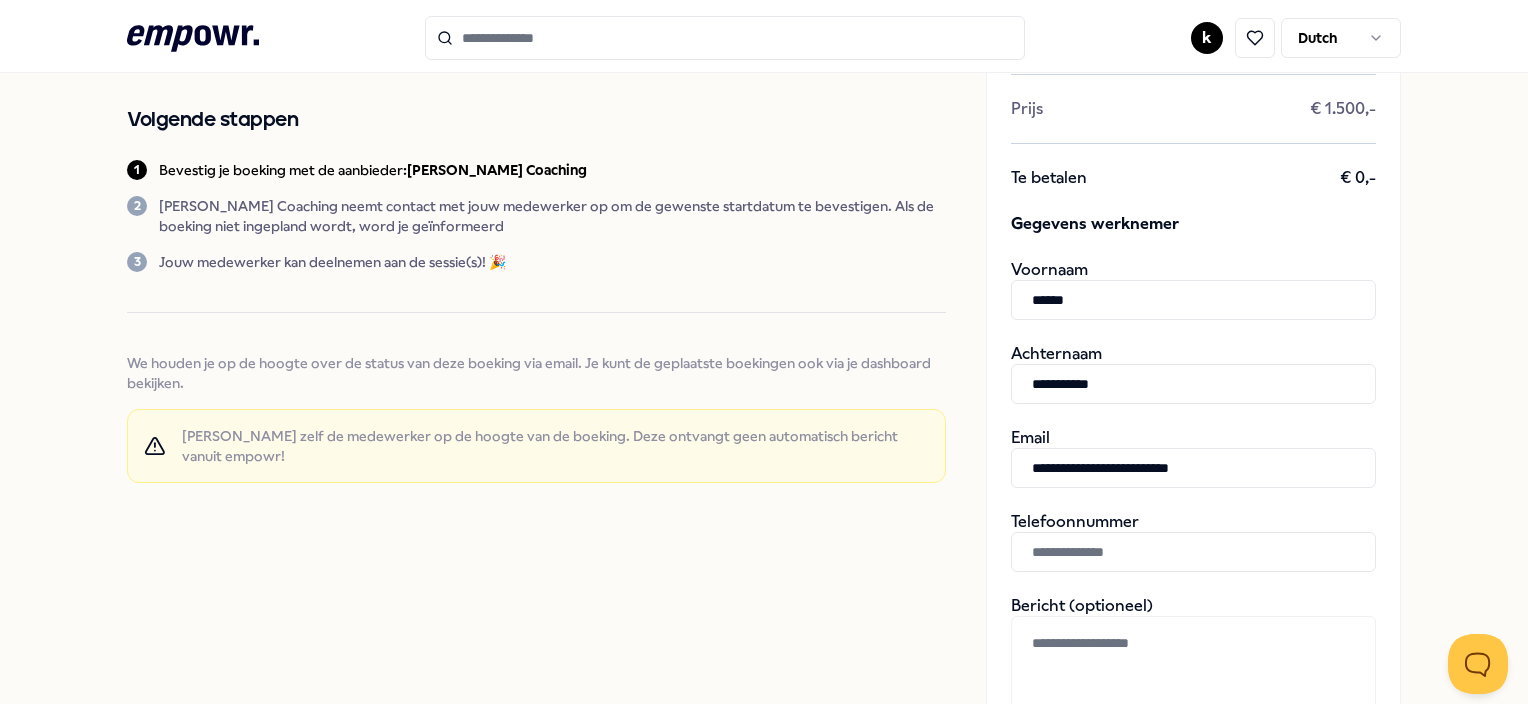 type on "**********" 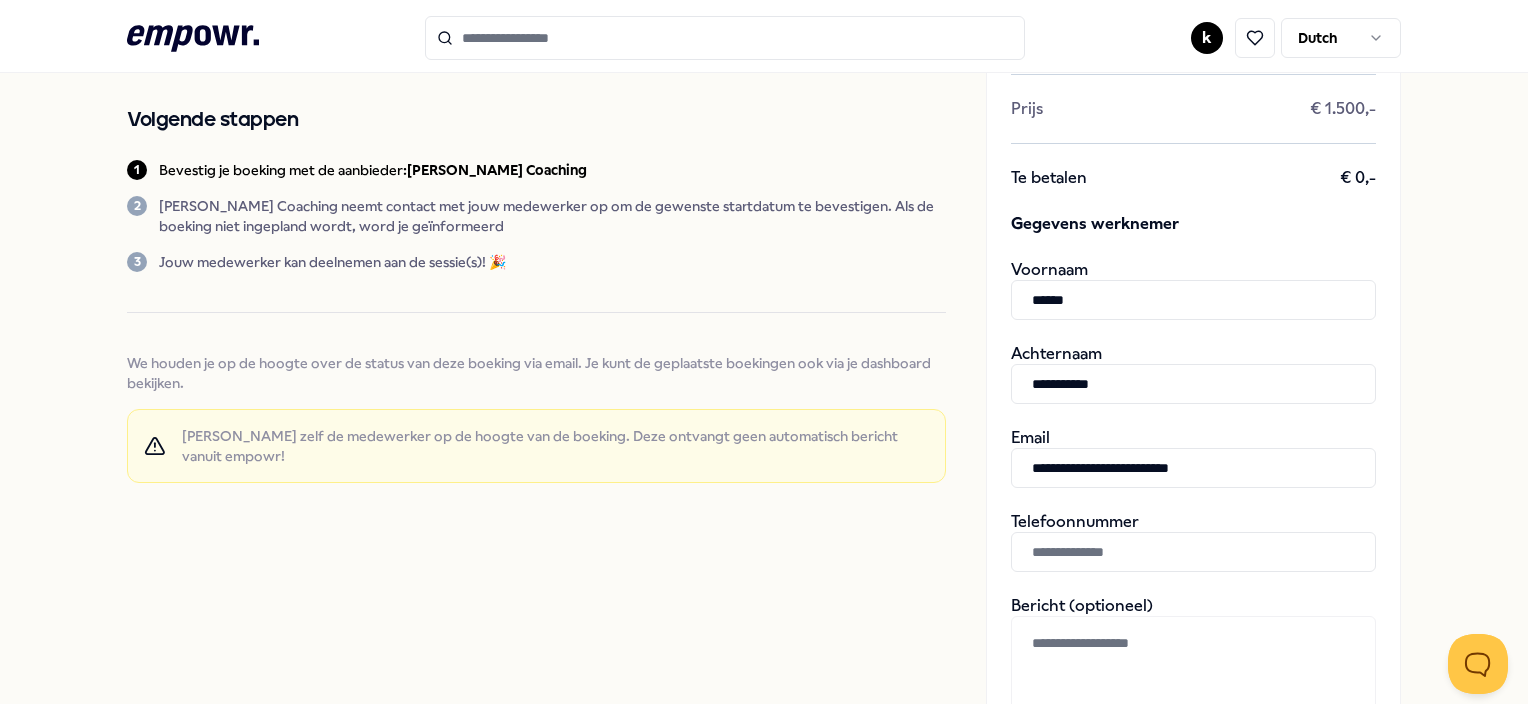 click at bounding box center [1193, 683] 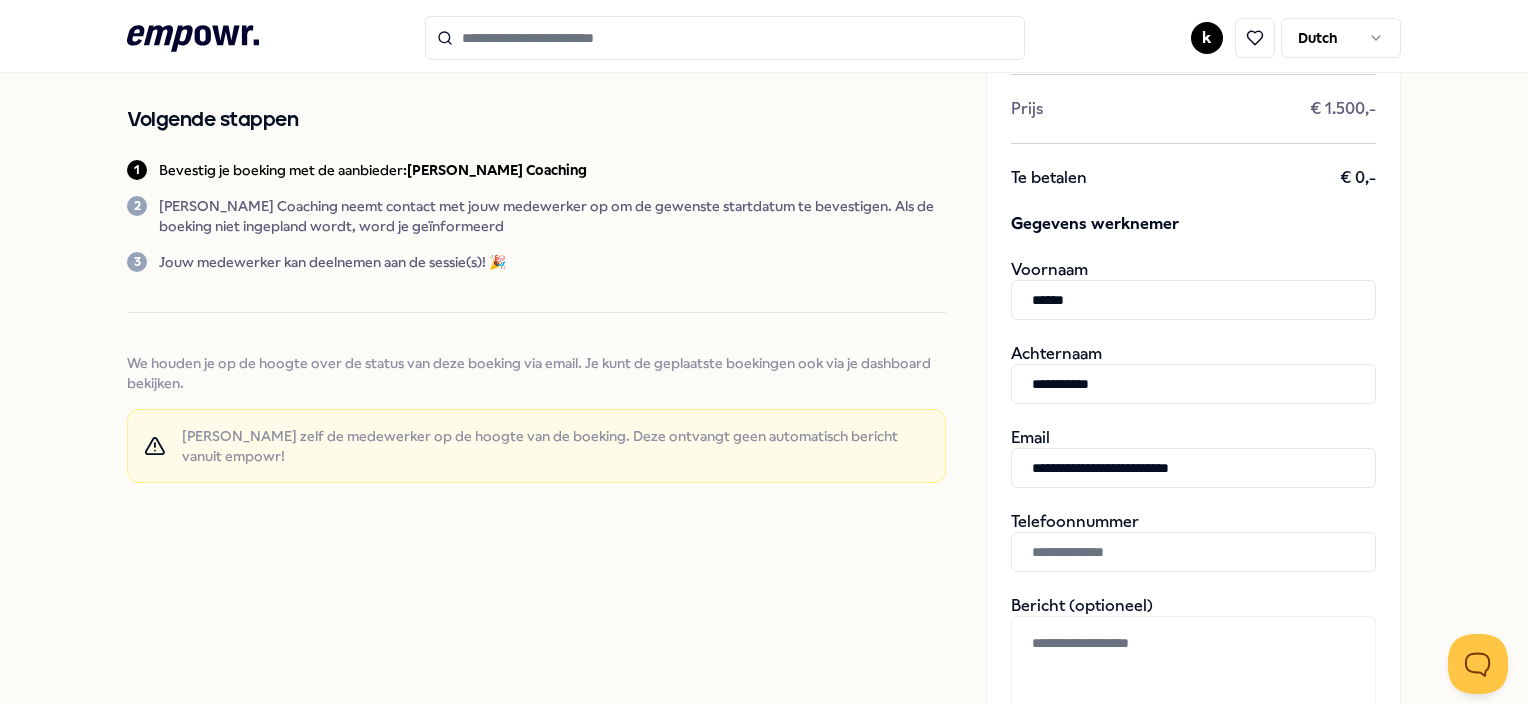 click at bounding box center (1193, 552) 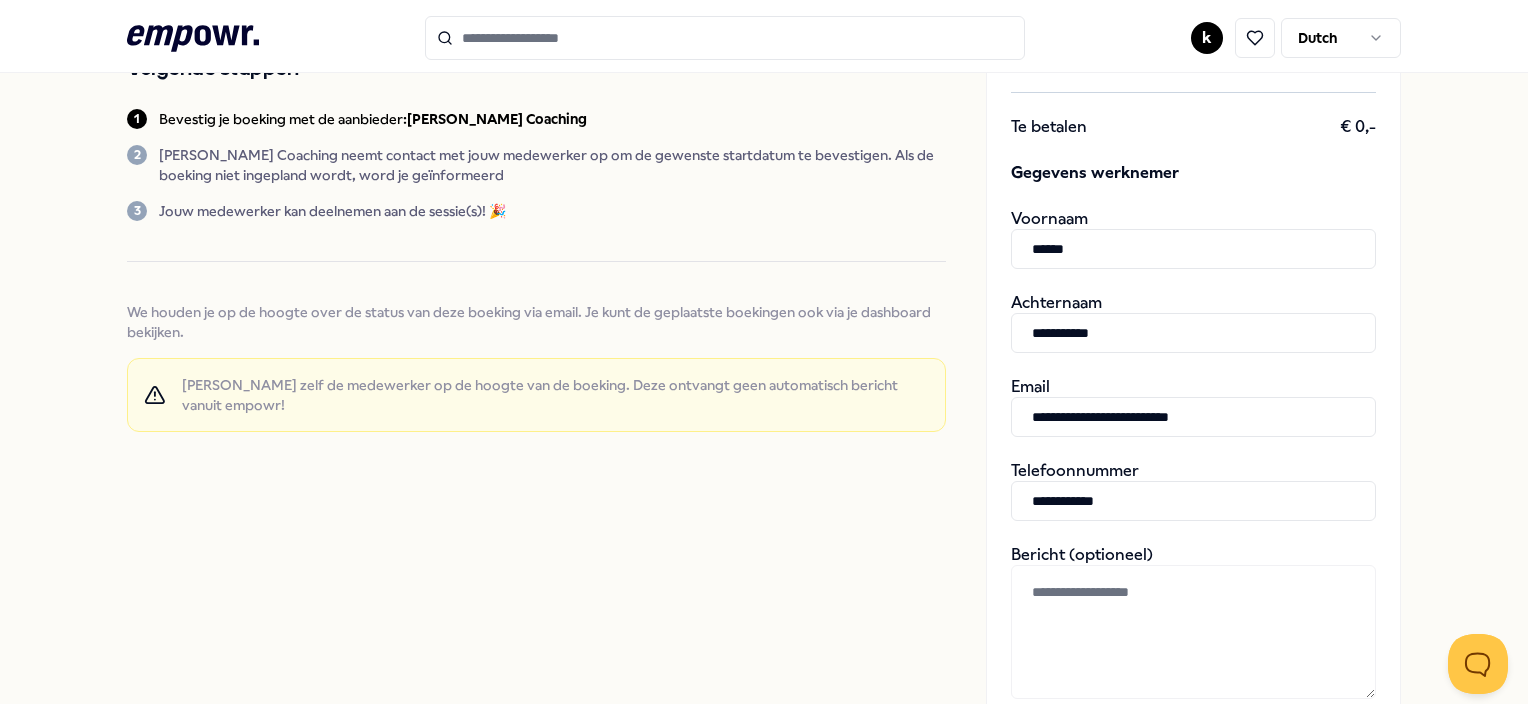 scroll, scrollTop: 300, scrollLeft: 0, axis: vertical 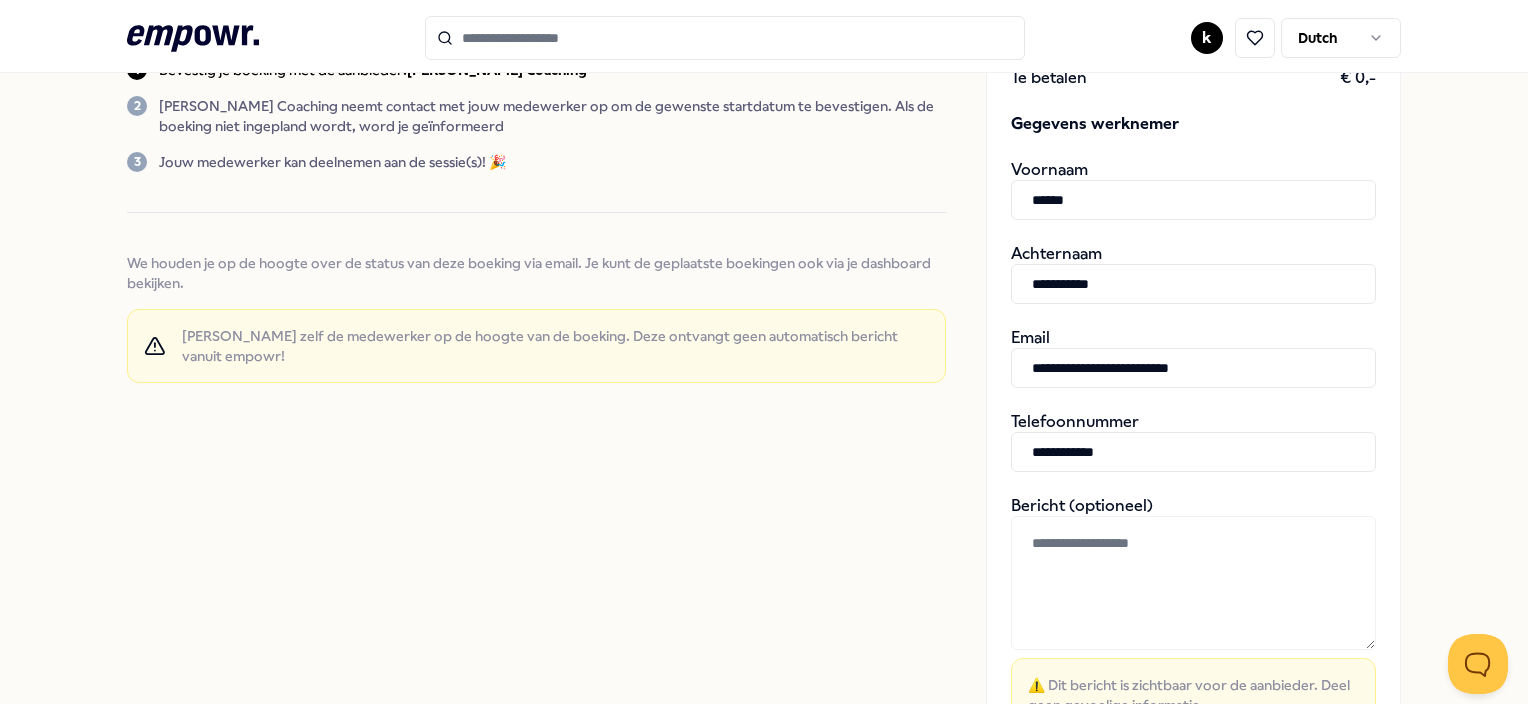type on "**********" 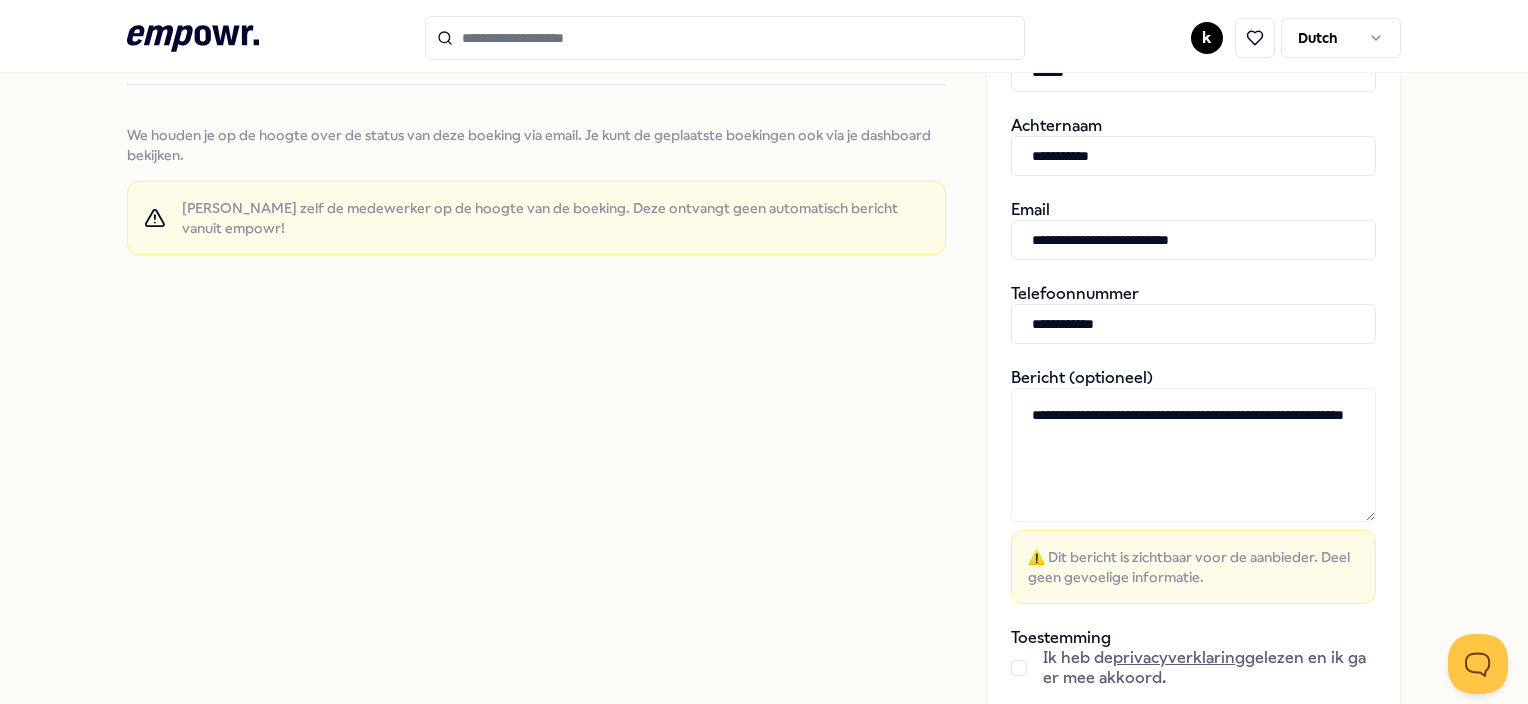 scroll, scrollTop: 300, scrollLeft: 0, axis: vertical 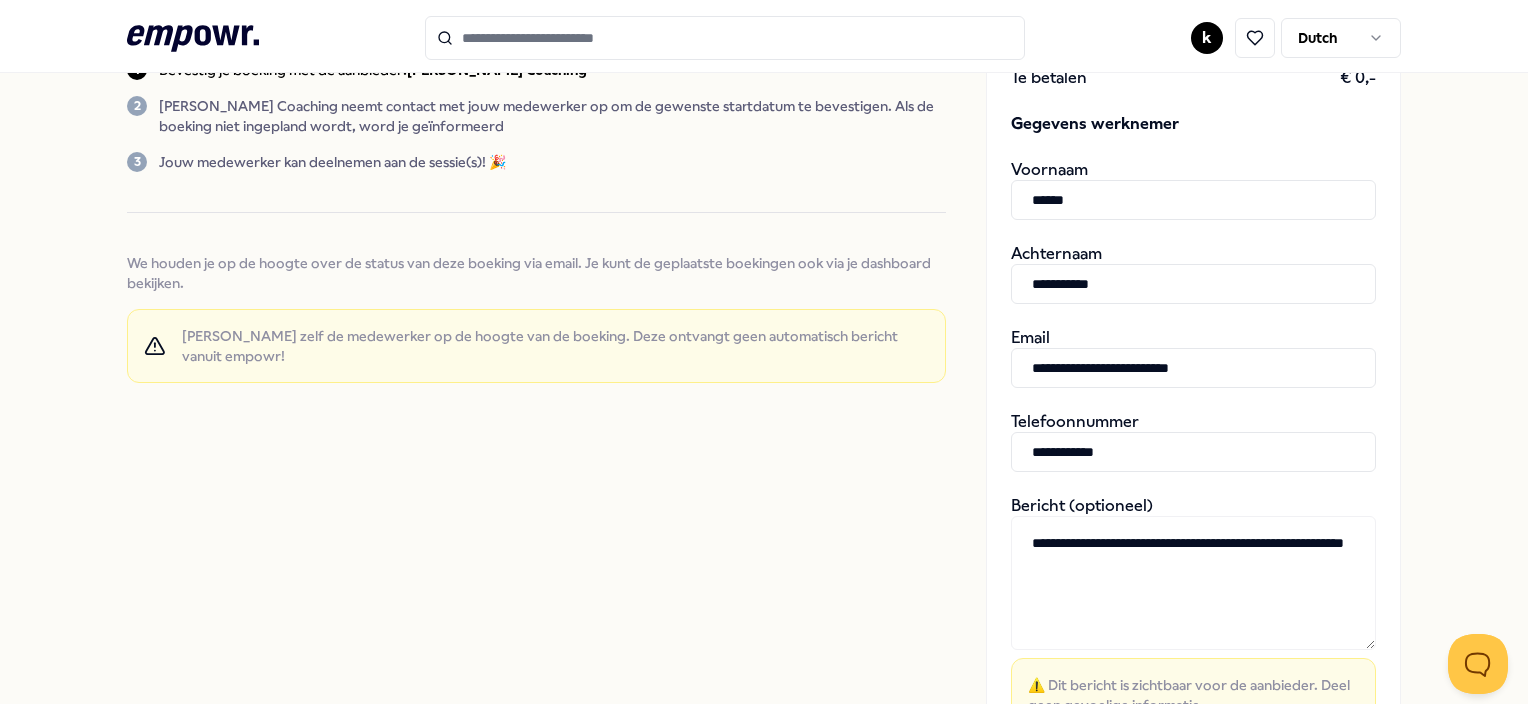 type on "**********" 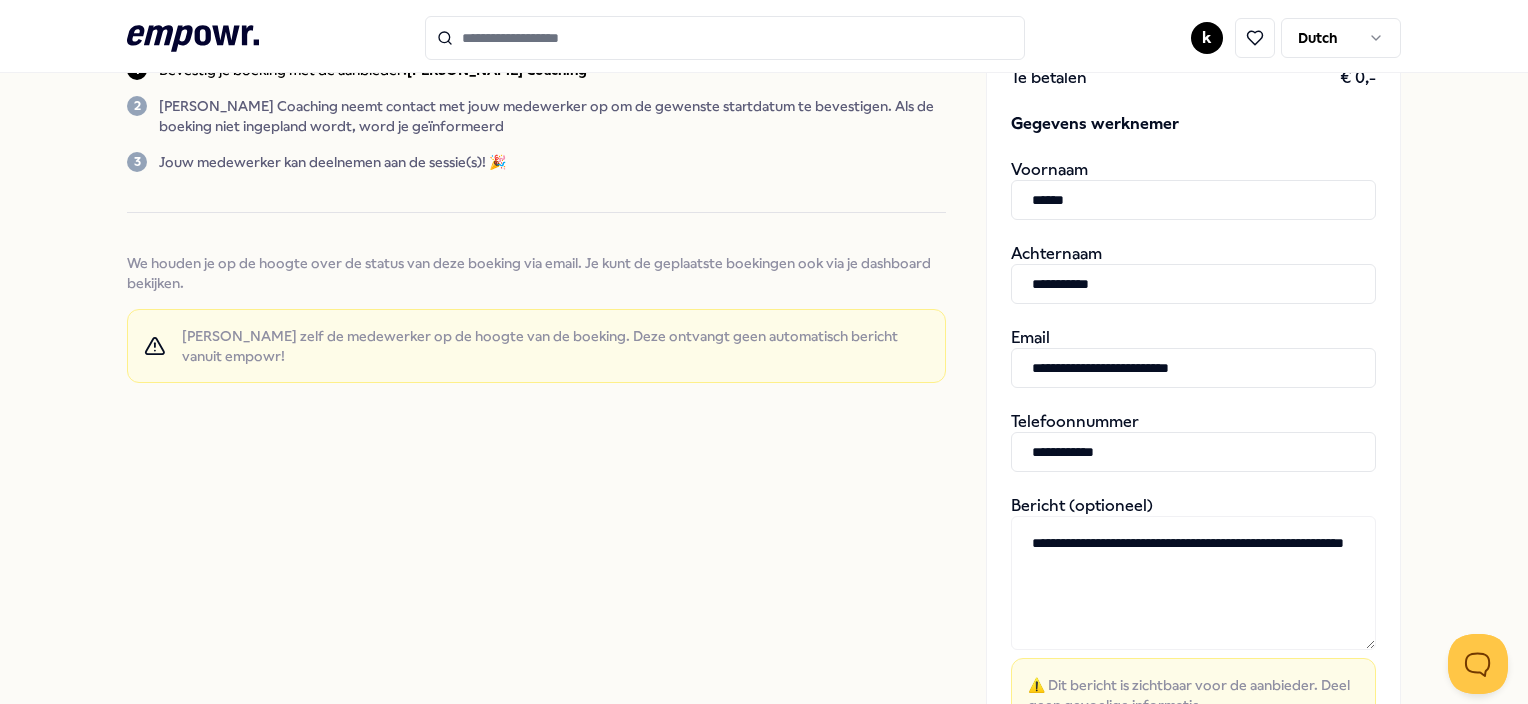 click on "**********" at bounding box center (1193, 284) 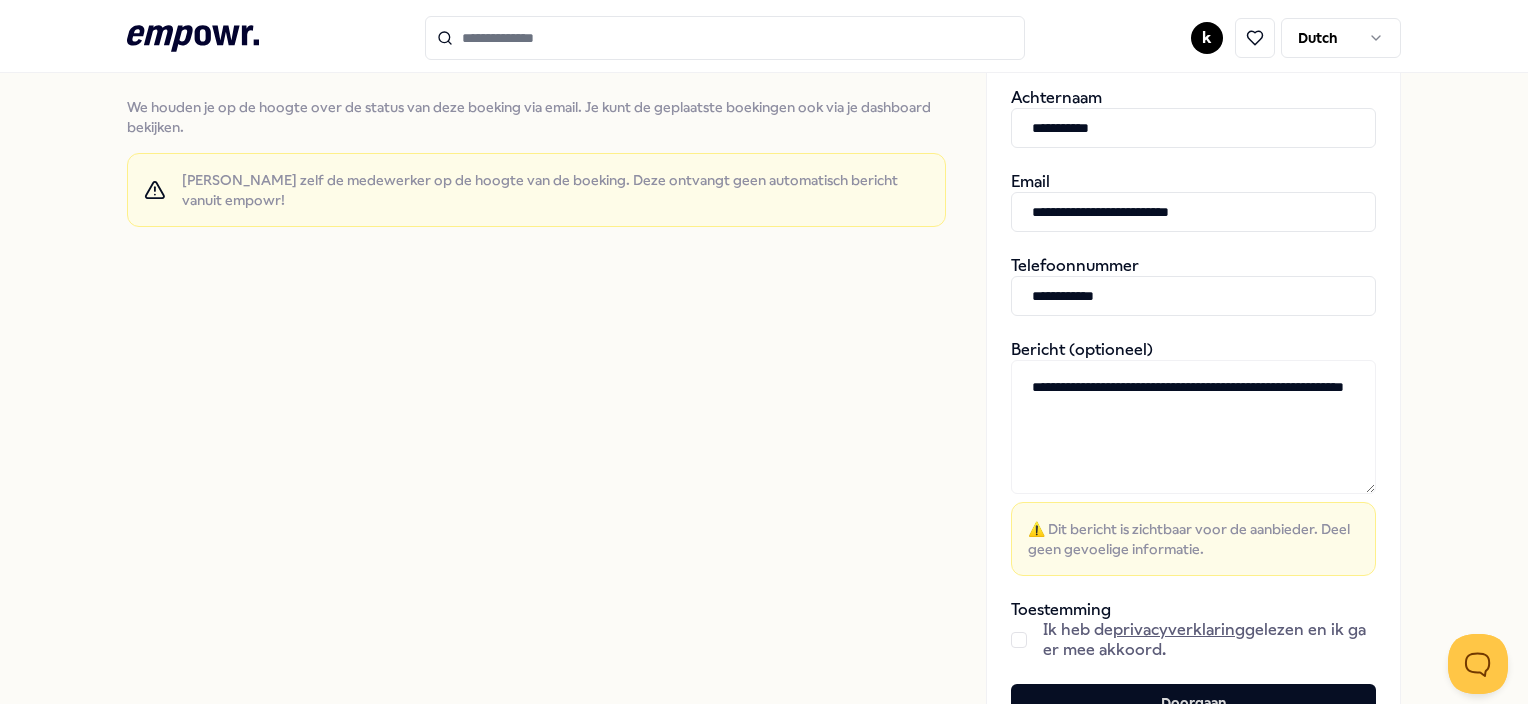 scroll, scrollTop: 500, scrollLeft: 0, axis: vertical 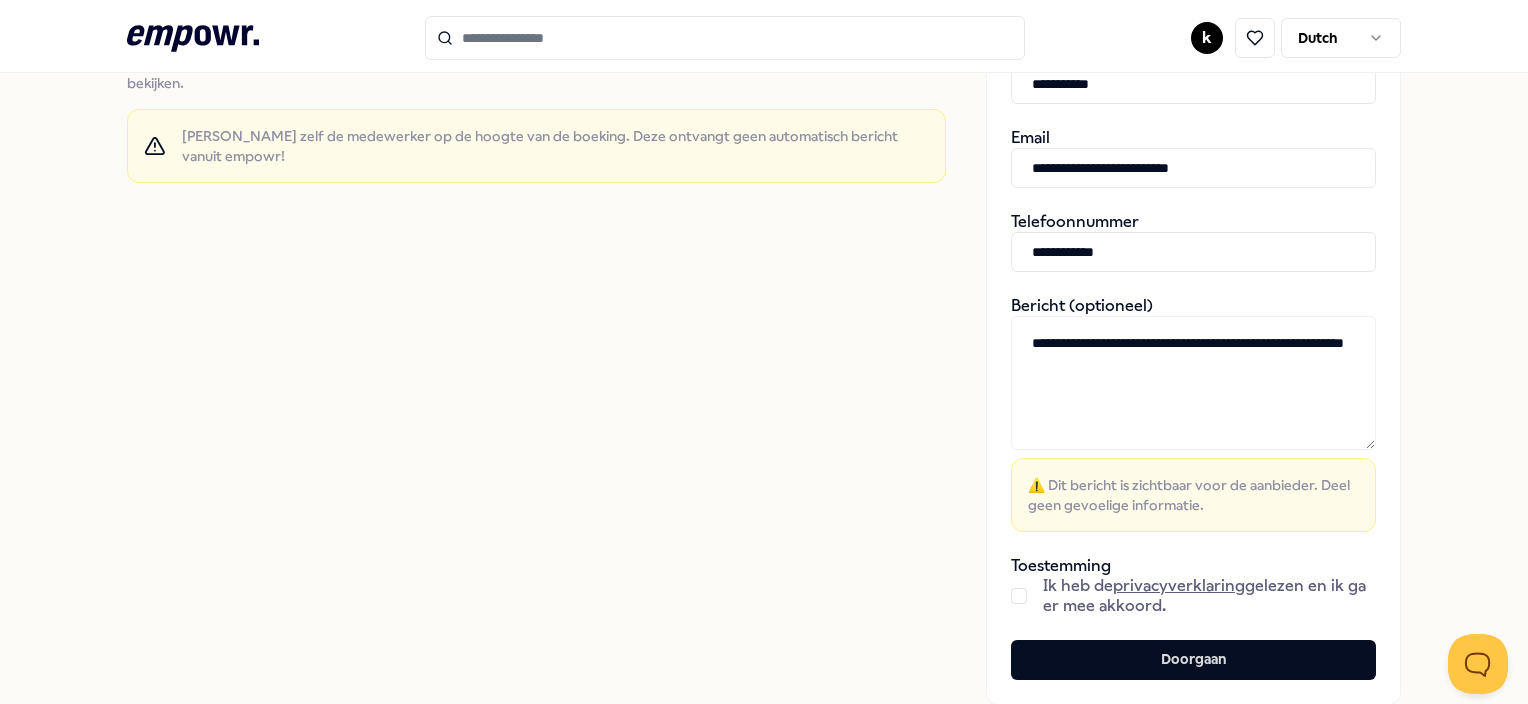 click at bounding box center (1019, 596) 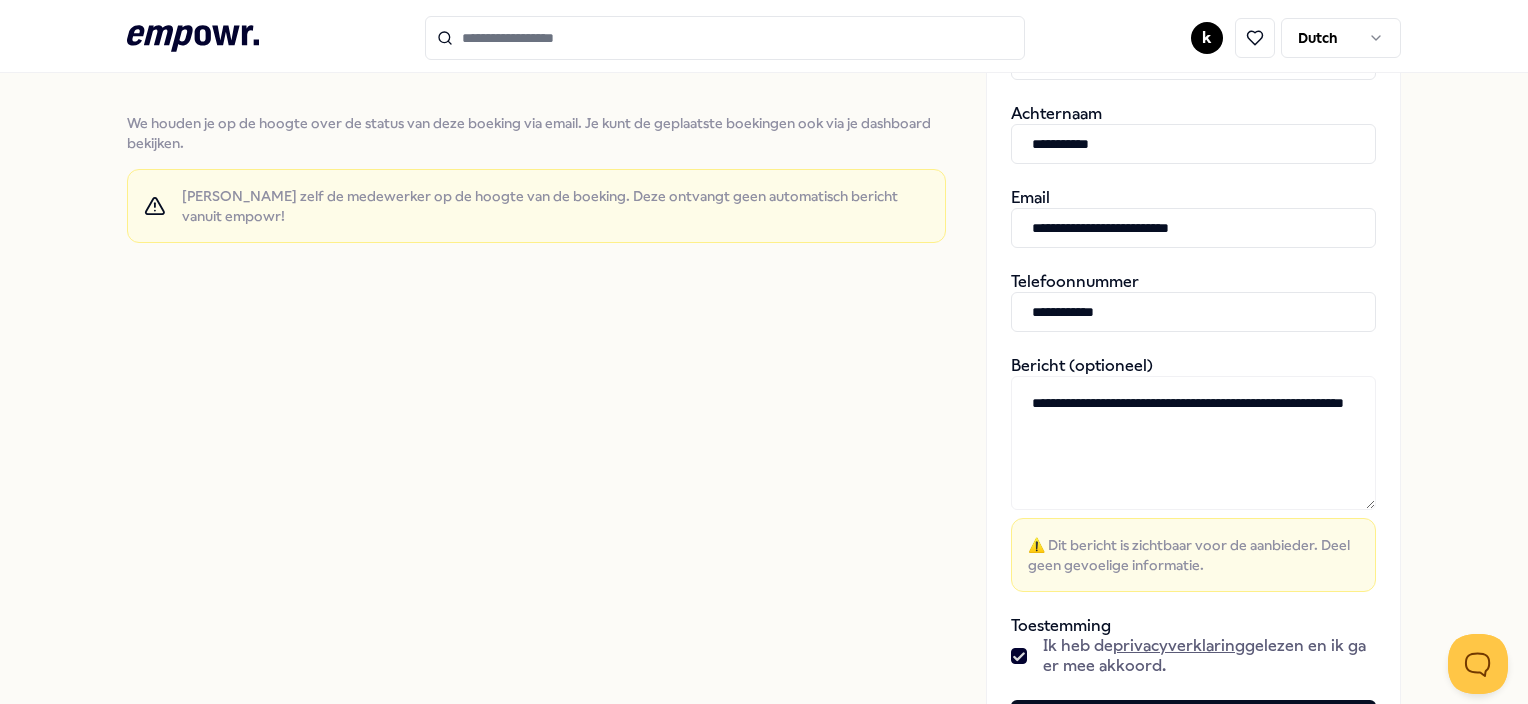 scroll, scrollTop: 646, scrollLeft: 0, axis: vertical 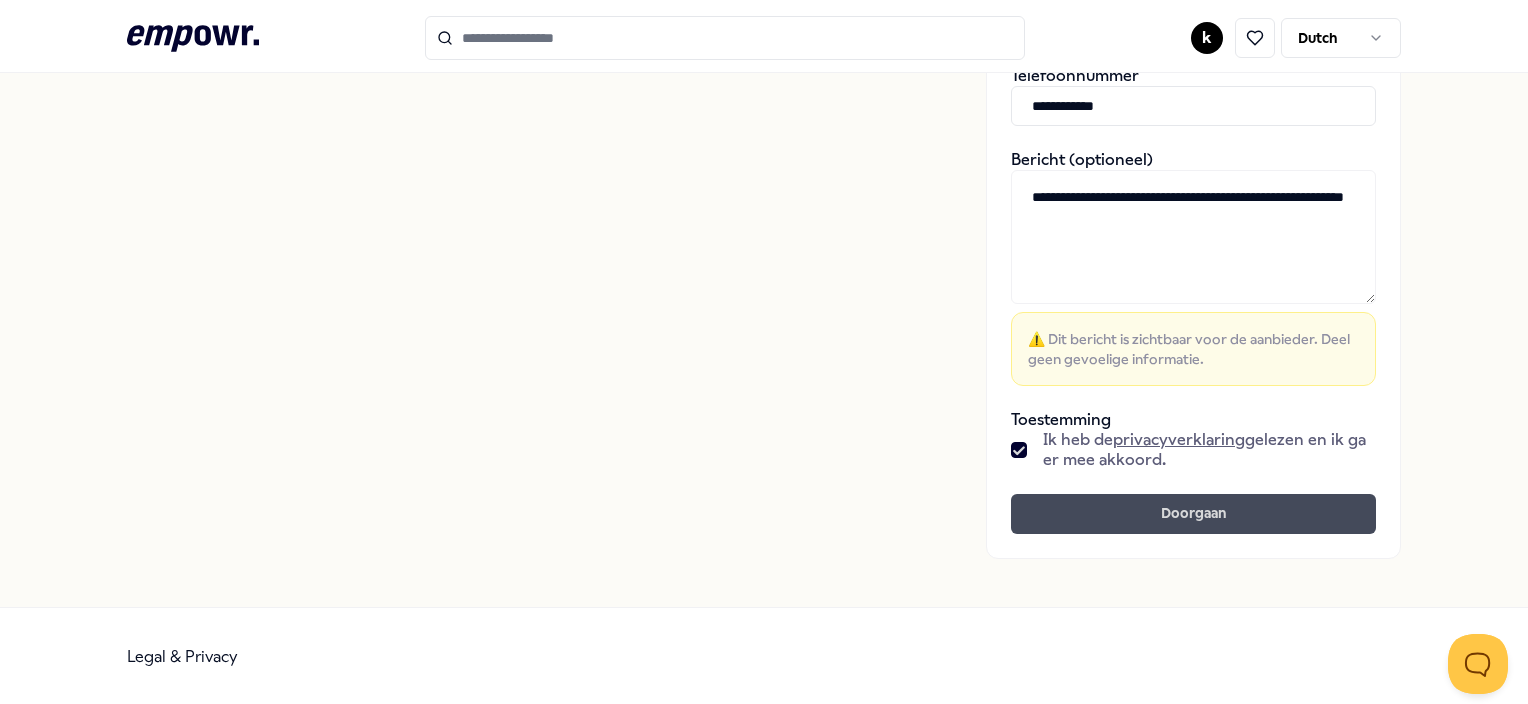 click on "Doorgaan" at bounding box center [1193, 514] 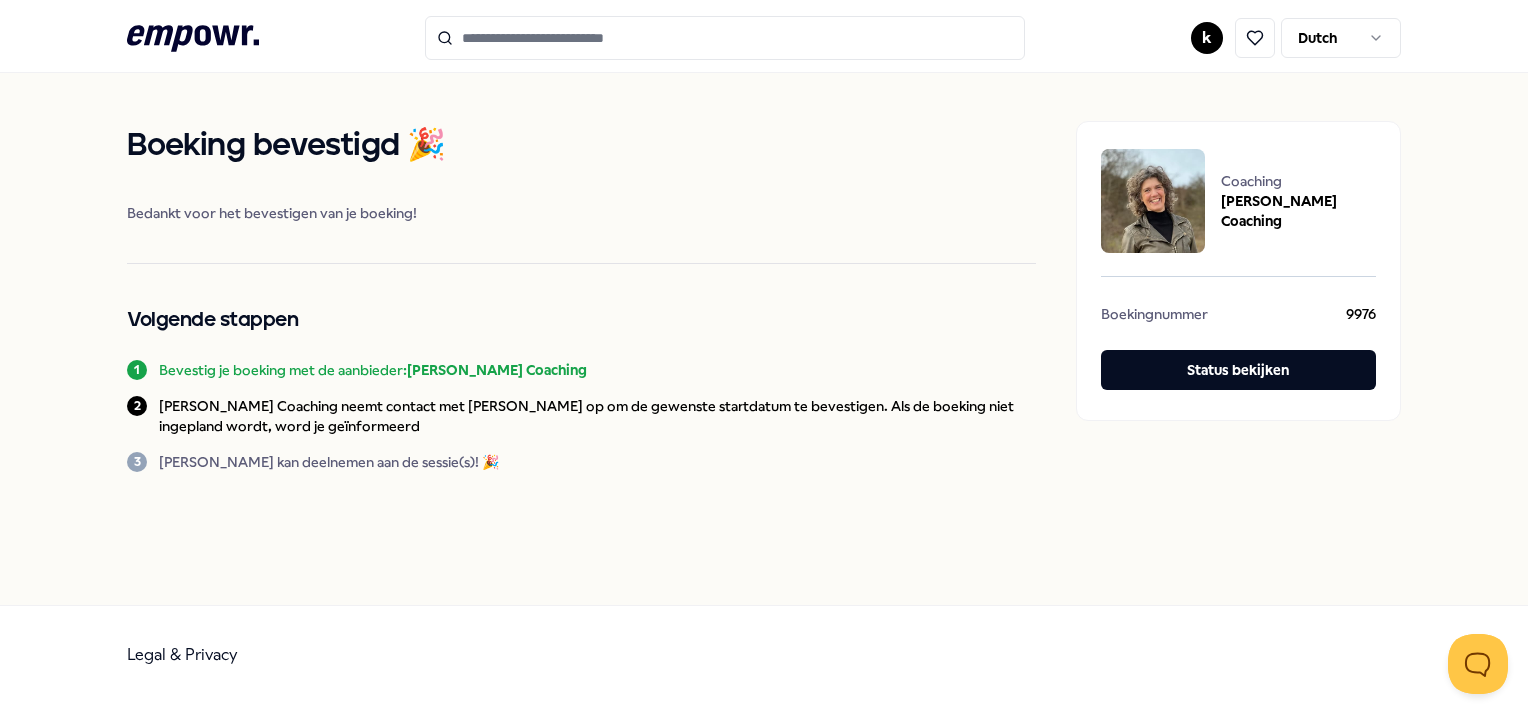 scroll, scrollTop: 0, scrollLeft: 0, axis: both 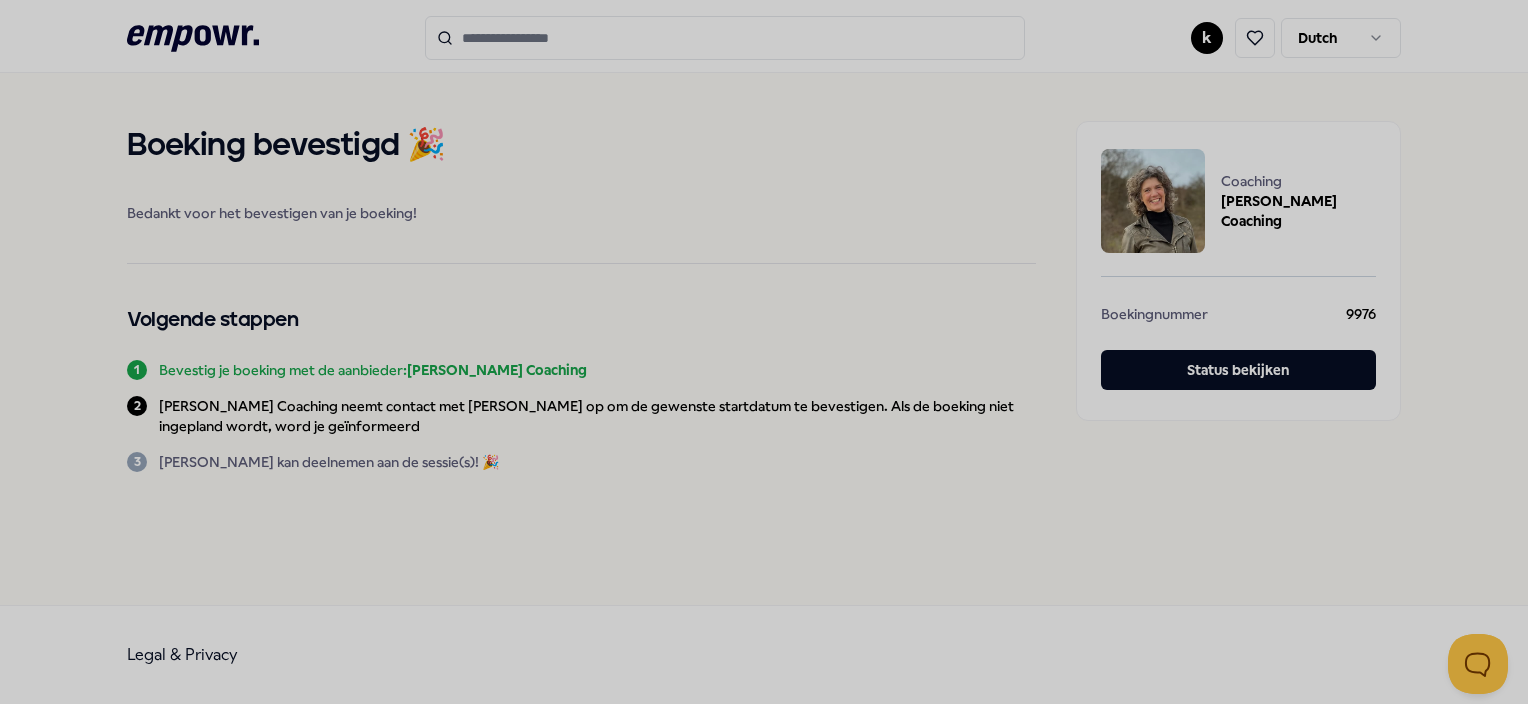 click at bounding box center (764, 352) 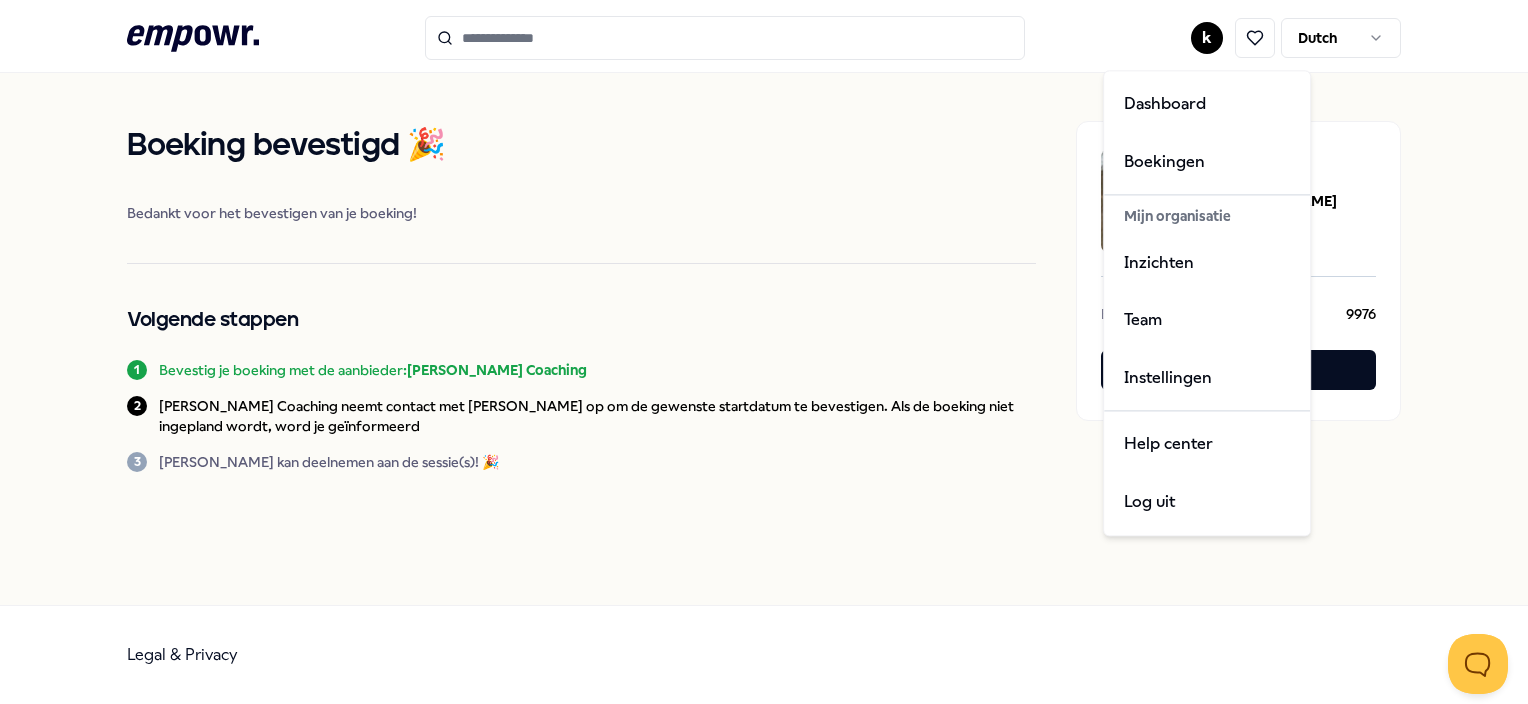 click on ".empowr-logo_svg__cls-1{fill:#03032f} k Dutch Boeking bevestigd 🎉 Bedankt voor het bevestigen van je boeking! Volgende stappen 1 Bevestig je boeking met de aanbieder:  [PERSON_NAME] Coaching 2 [PERSON_NAME] Coaching neemt contact met [PERSON_NAME] op om de gewenste startdatum te bevestigen. Als de boeking niet ingepland wordt, word je geïnformeerd 3 [PERSON_NAME] kan deelnemen aan de sessie(s)! 🎉 Coaching [PERSON_NAME] Coaching Boekingnummer 9976 Status bekijken Legal & Privacy
Dashboard Boekingen Mijn organisatie Inzichten Team Instellingen Help center Log uit" at bounding box center (764, 352) 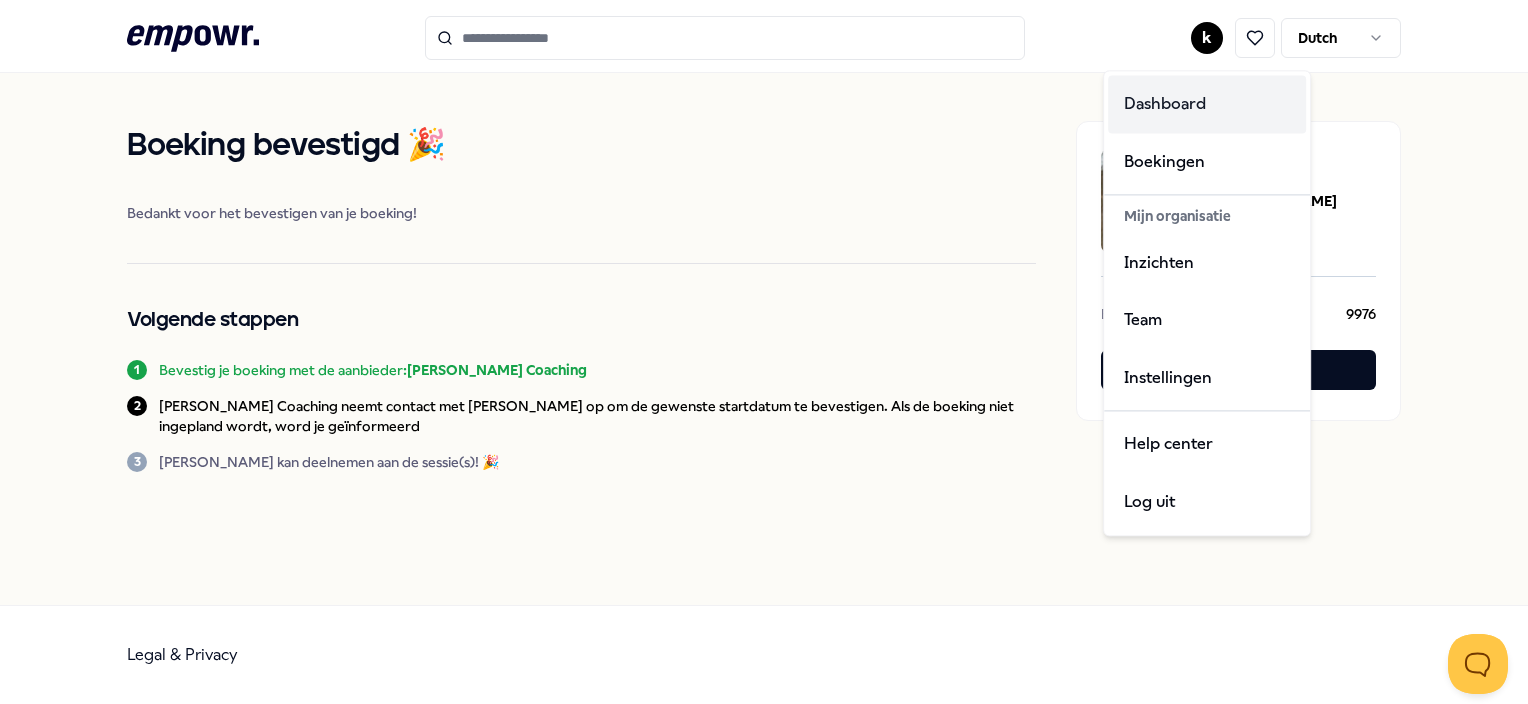 click on "Dashboard" at bounding box center (1207, 104) 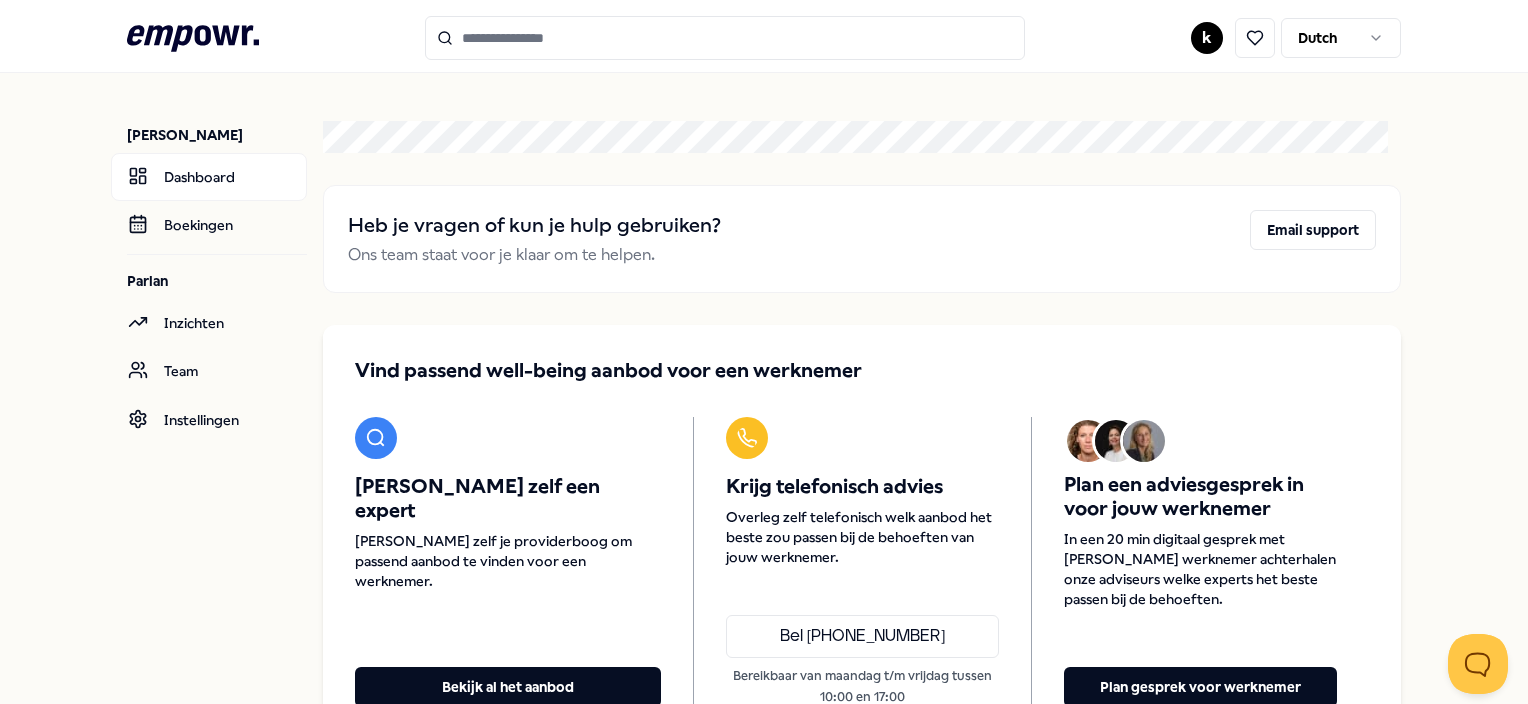 click on ".empowr-logo_svg__cls-1{fill:#03032f} k Dutch [PERSON_NAME] Dashboard Boekingen Parlan Inzichten Team Instellingen Heb je vragen of kun je hulp gebruiken? Ons team staat voor je klaar om te helpen. Email support [PERSON_NAME] passend well-being aanbod voor een werknemer [PERSON_NAME] zelf een expert [PERSON_NAME] zelf je providerboog om passend aanbod te vinden voor een werknemer. Bekijk al het aanbod Krijg telefonisch advies [PERSON_NAME] zelf telefonisch welk aanbod het beste zou passen bij de behoeften van jouw werknemer. Bel [PHONE_NUMBER] Bereikbaar van maandag t/m vrijdag tussen 10:00 en 17:00 Plan een adviesgesprek in voor jouw werknemer In een 20 min digitaal gesprek met jouw werknemer achterhalen onze adviseurs welke experts het beste passen bij de behoeften. Plan gesprek voor werknemer Legal & Privacy" at bounding box center [764, 352] 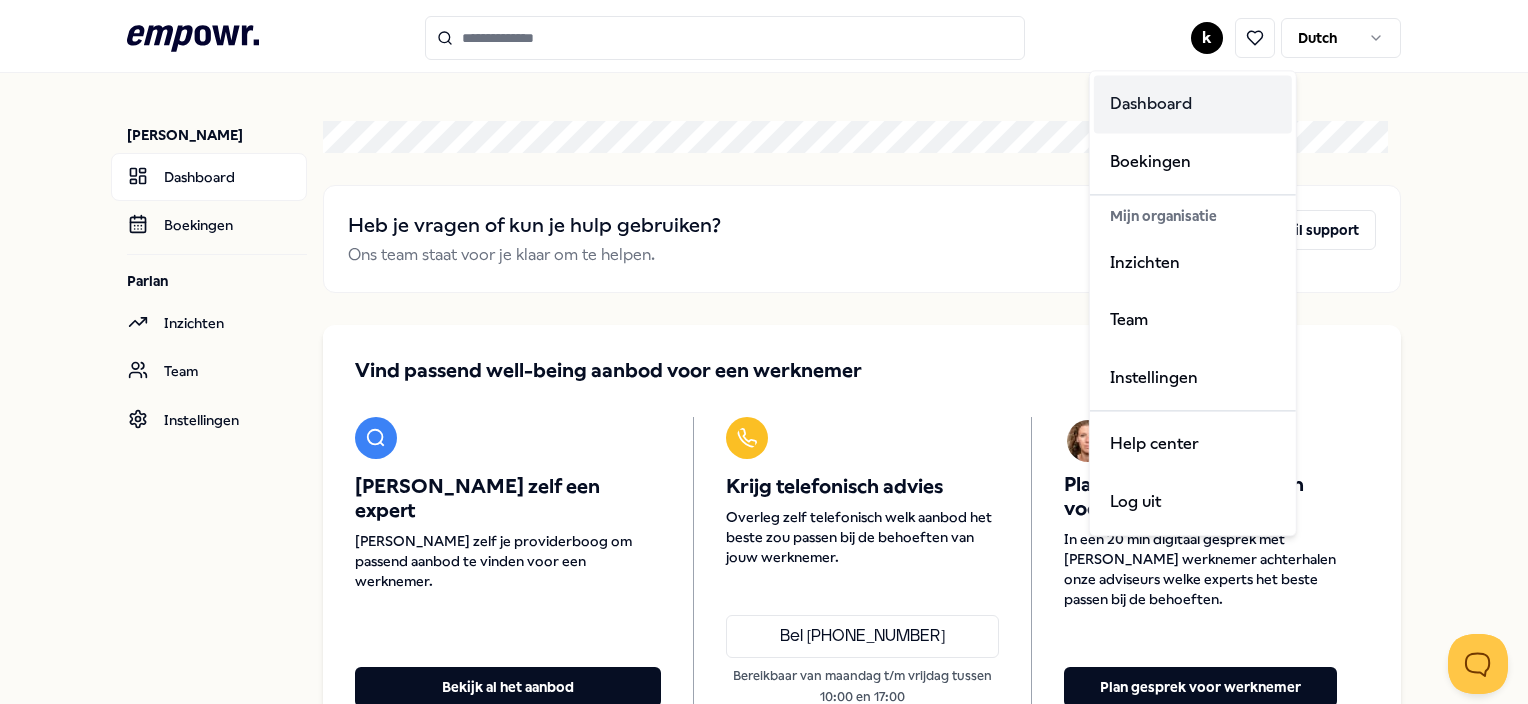 click on "Dashboard" at bounding box center (1193, 104) 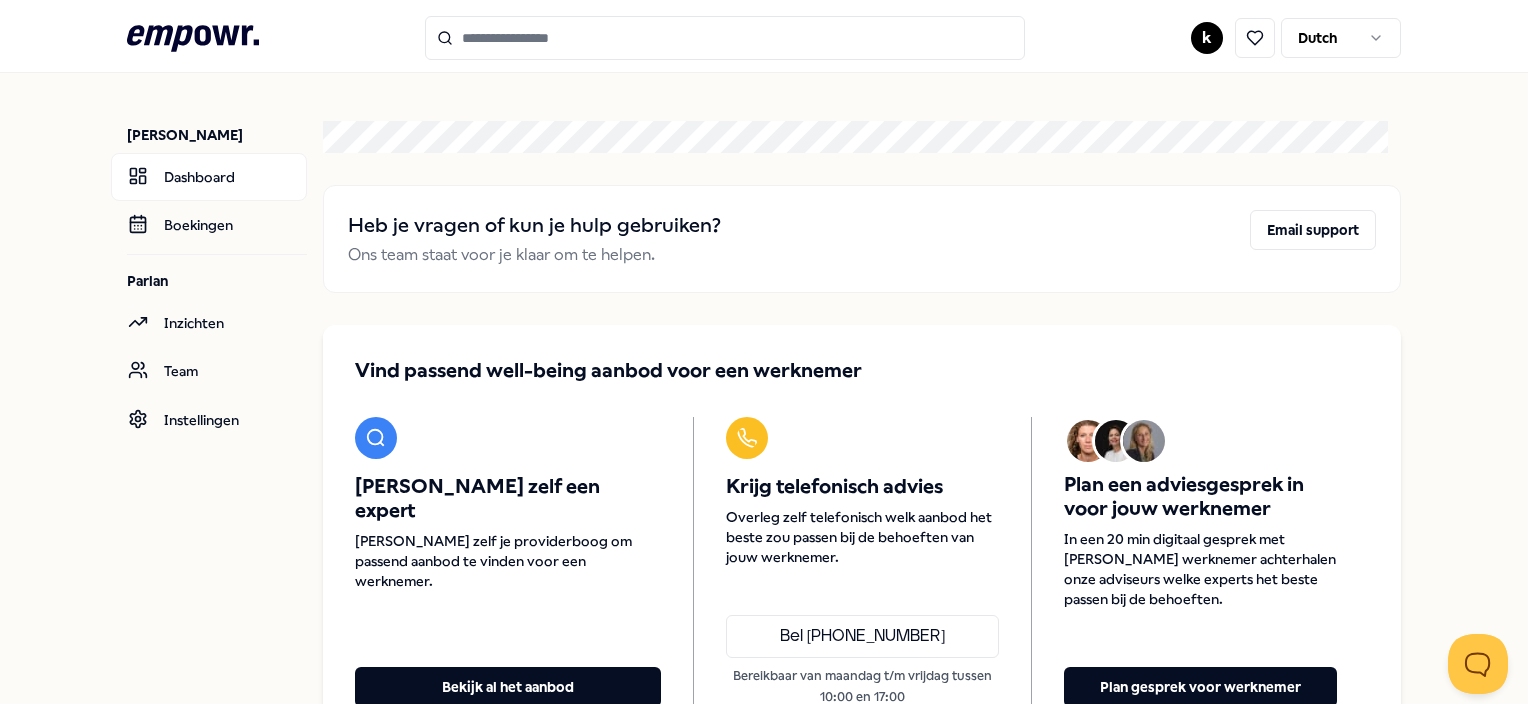 click on ".empowr-logo_svg__cls-1{fill:#03032f} k Dutch [PERSON_NAME] Dashboard Boekingen Parlan Inzichten Team Instellingen Heb je vragen of kun je hulp gebruiken? Ons team staat voor je klaar om te helpen. Email support [PERSON_NAME] passend well-being aanbod voor een werknemer [PERSON_NAME] zelf een expert [PERSON_NAME] zelf je providerboog om passend aanbod te vinden voor een werknemer. Bekijk al het aanbod Krijg telefonisch advies [PERSON_NAME] zelf telefonisch welk aanbod het beste zou passen bij de behoeften van jouw werknemer. Bel [PHONE_NUMBER] Bereikbaar van maandag t/m vrijdag tussen 10:00 en 17:00 Plan een adviesgesprek in voor jouw werknemer In een 20 min digitaal gesprek met jouw werknemer achterhalen onze adviseurs welke experts het beste passen bij de behoeften. Plan gesprek voor werknemer Legal & Privacy" at bounding box center [764, 352] 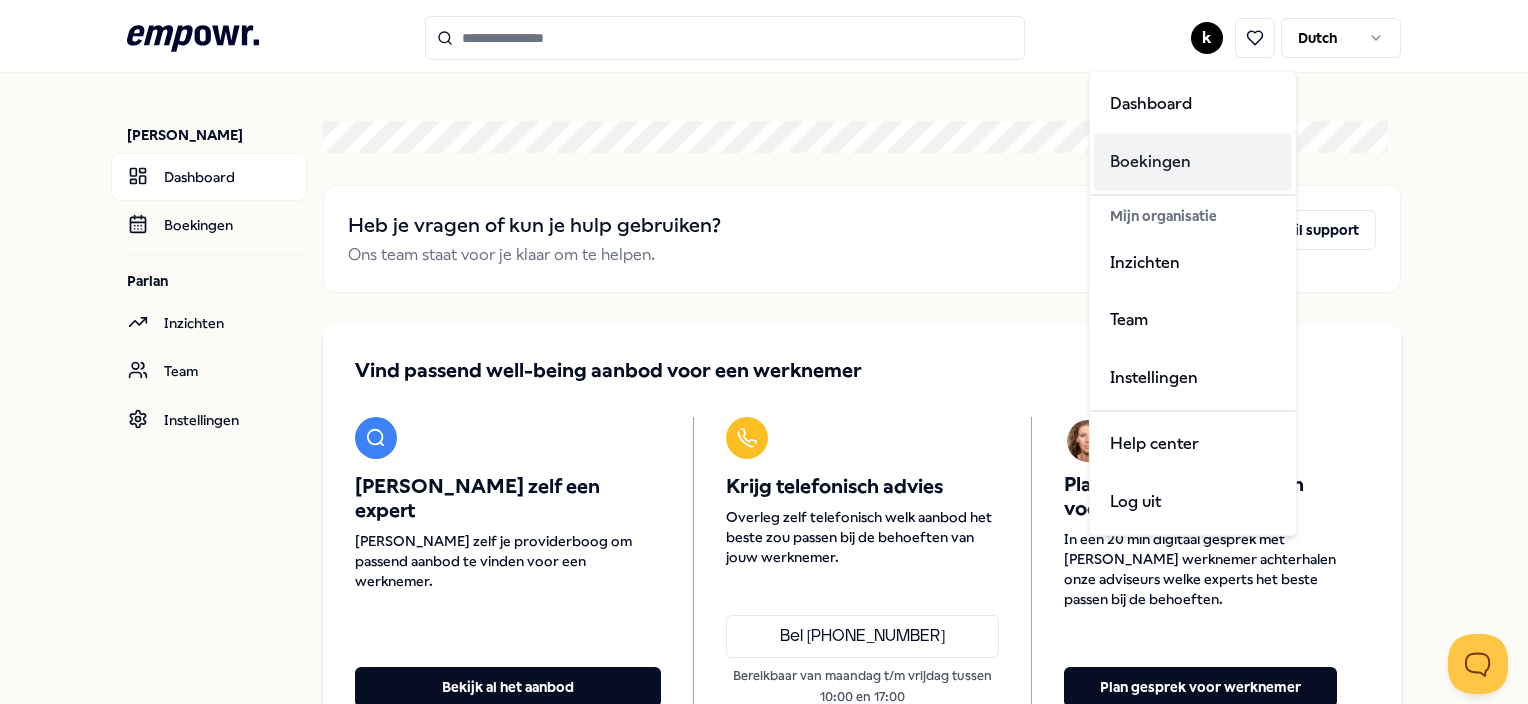 click on "Boekingen" at bounding box center (1193, 162) 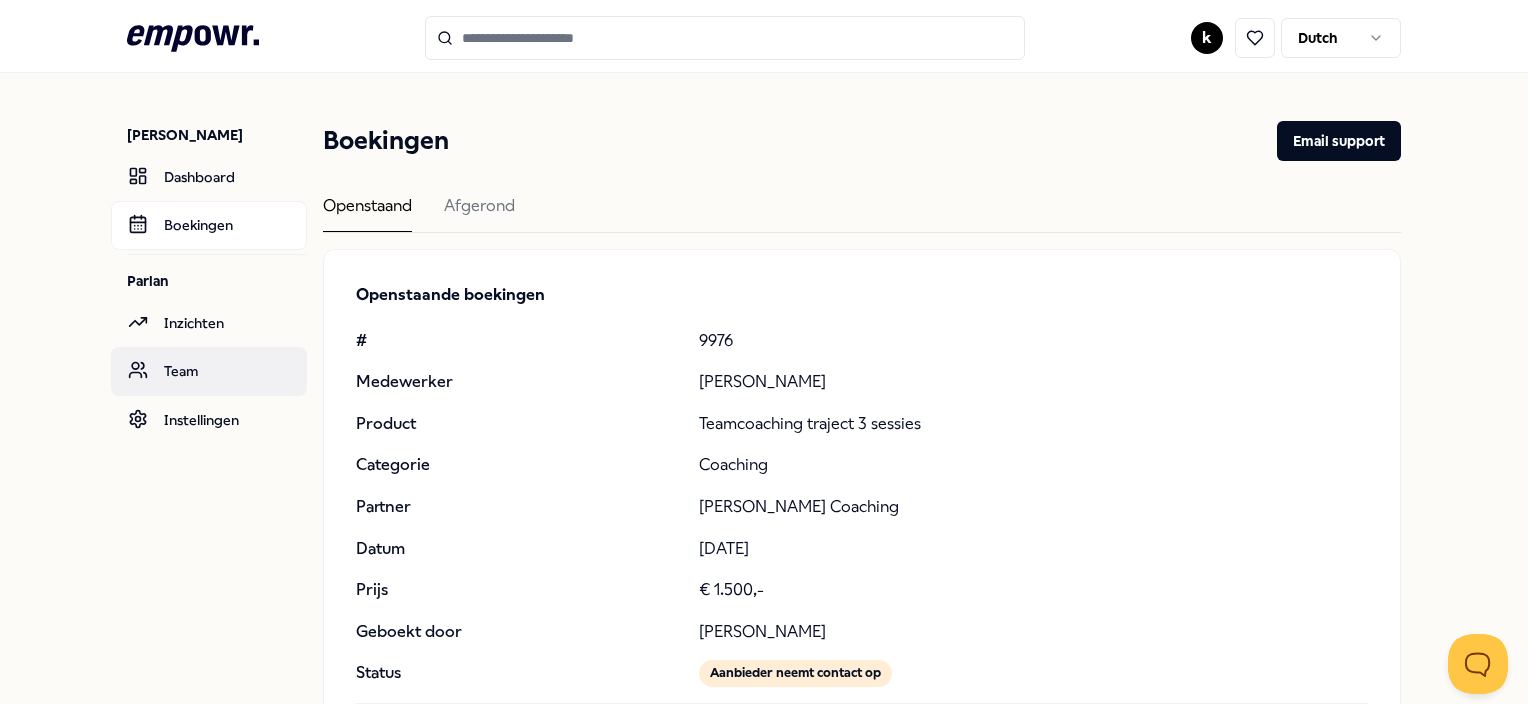 click on "Team" at bounding box center [209, 371] 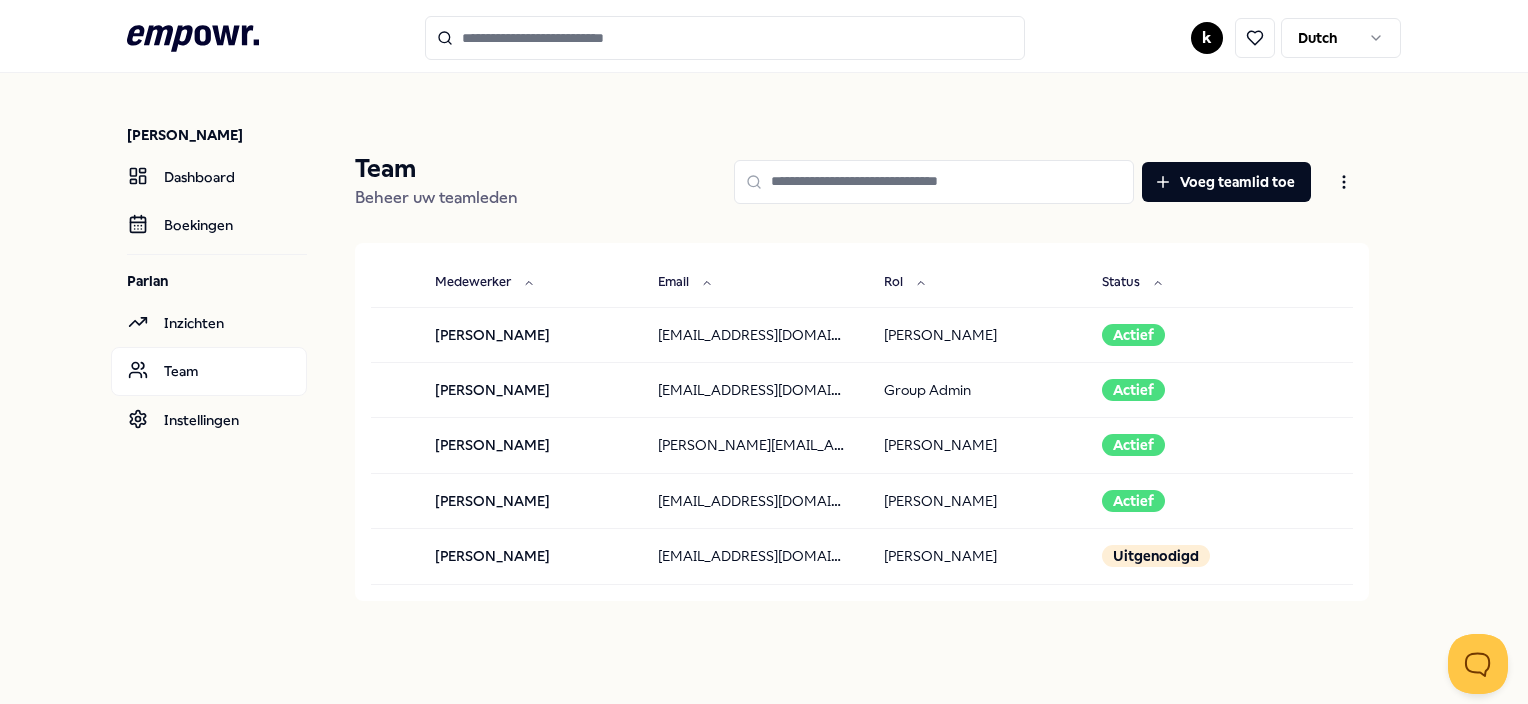 click at bounding box center (934, 182) 